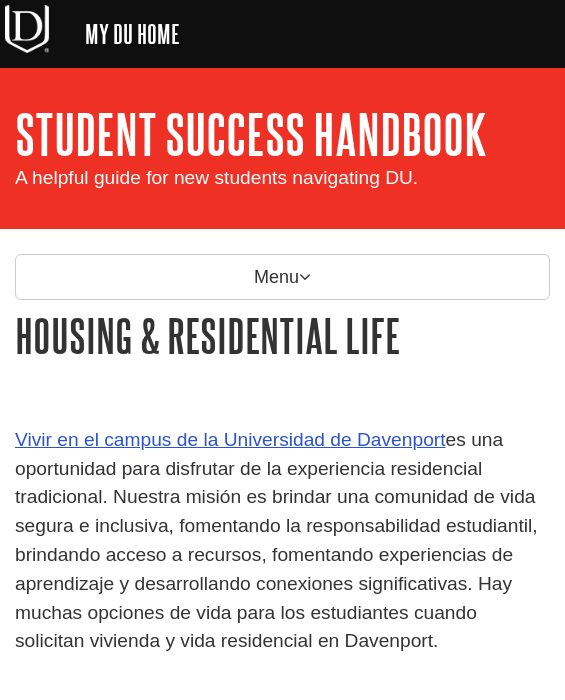 scroll, scrollTop: 0, scrollLeft: 0, axis: both 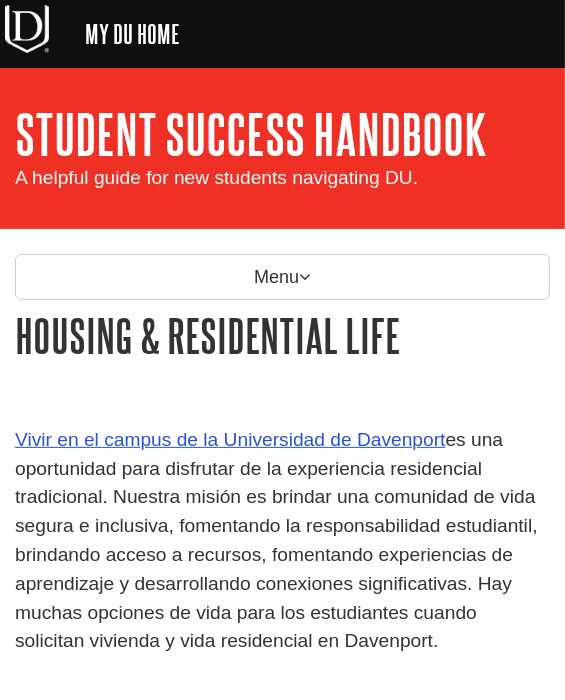 click on "Menu
Academics
Getting Started Right
Details Behind the Degree
Here to Help You
Things Students Should Know
Campus Activities
Financial Aid
Housing & Residential LIfe
Housing & Residential Life
Help Resources
DU Acronyms
Questions?" at bounding box center (282, 282) 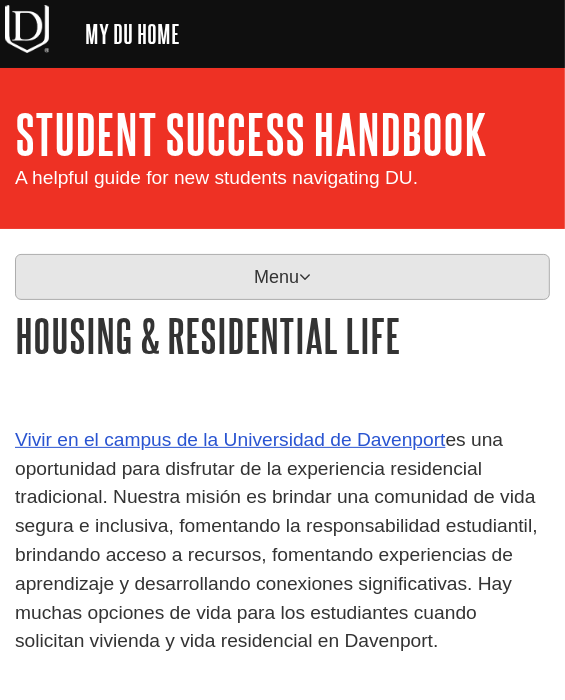 click on "Menu" at bounding box center [282, 277] 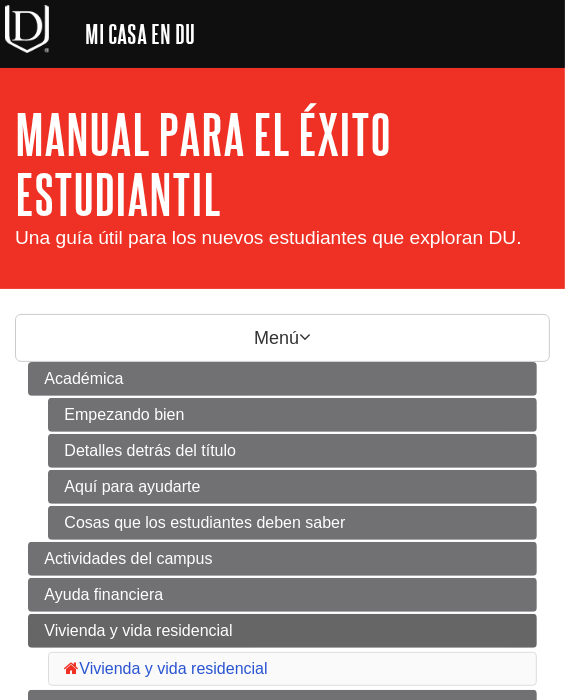 click on "Académica
Empezando bien
Detalles detrás del título
Aquí para ayudarte
Cosas que los estudiantes deben saber
Actividades del campus
Ayuda financiera
Vivienda y vida residencial
Vivienda y vida residencial
Recursos de ayuda
Acrónimos DU
¿Preguntas?" at bounding box center [282, 579] 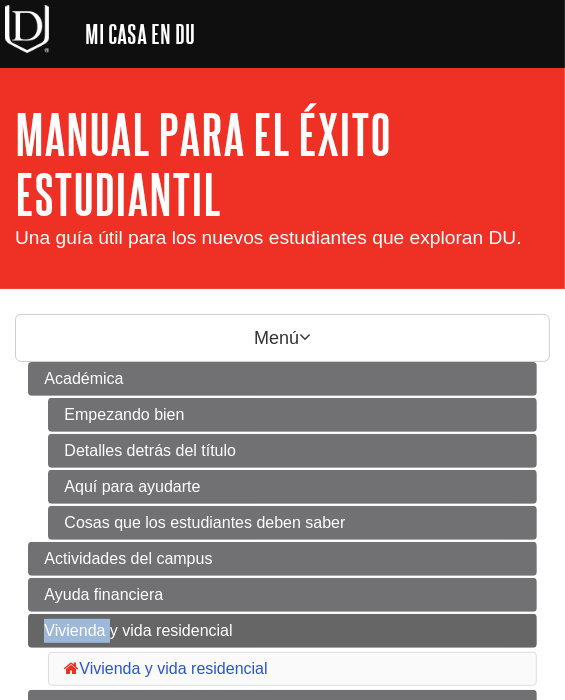 click on "Académica
Empezando bien
Detalles detrás del título
Aquí para ayudarte
Cosas que los estudiantes deben saber
Actividades del campus
Ayuda financiera
Vivienda y vida residencial
Vivienda y vida residencial
Recursos de ayuda
Acrónimos DU
¿Preguntas?" at bounding box center (282, 579) 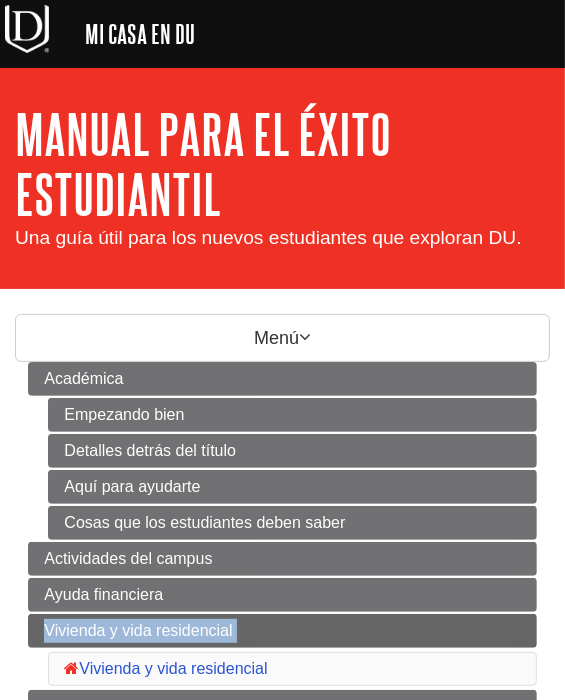 click on "Académica
Empezando bien
Detalles detrás del título
Aquí para ayudarte
Cosas que los estudiantes deben saber
Actividades del campus
Ayuda financiera
Vivienda y vida residencial
Vivienda y vida residencial
Recursos de ayuda
Acrónimos DU
¿Preguntas?" at bounding box center (282, 579) 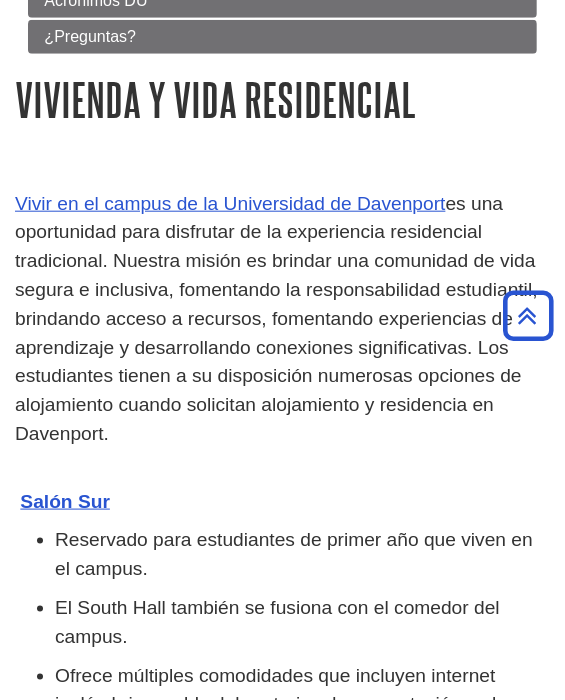 scroll, scrollTop: 741, scrollLeft: 0, axis: vertical 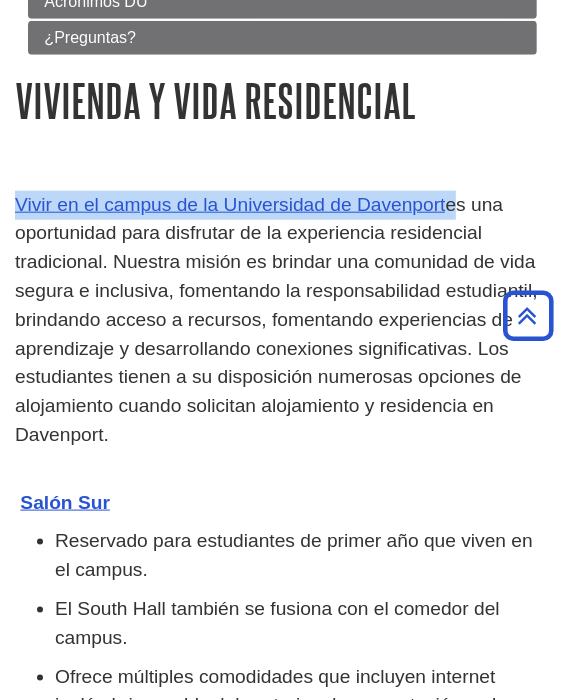drag, startPoint x: 448, startPoint y: 200, endPoint x: 2, endPoint y: 215, distance: 446.25217 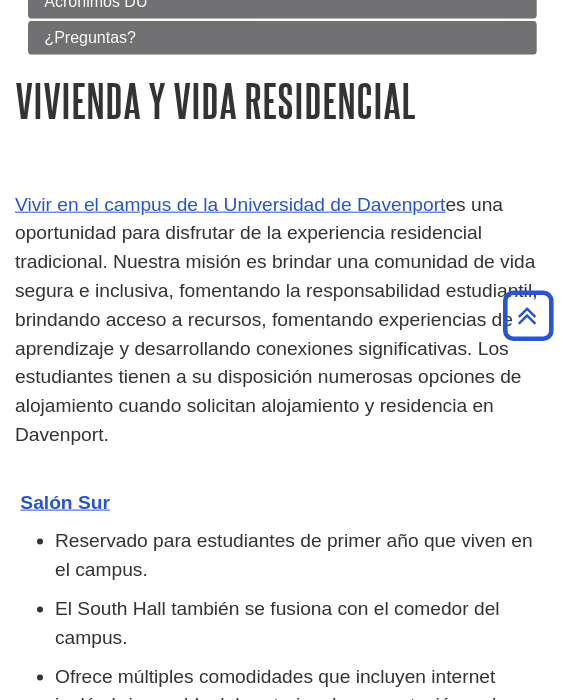 drag, startPoint x: 451, startPoint y: 199, endPoint x: 297, endPoint y: 428, distance: 275.96558 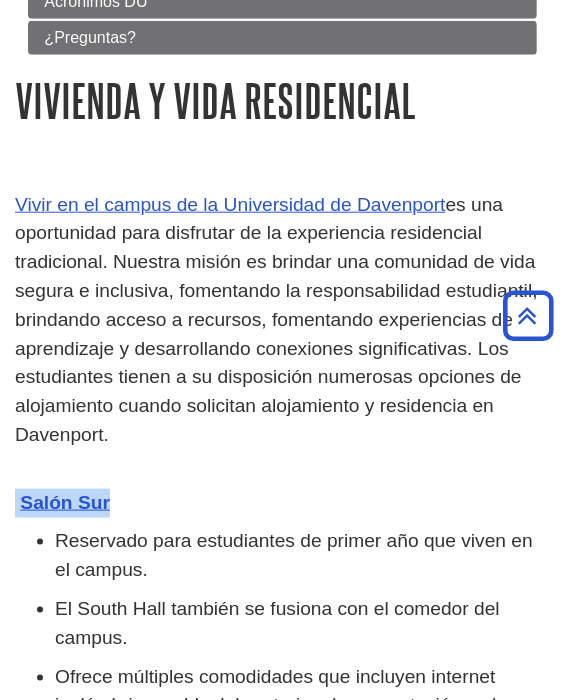 click on "Salón Sur" at bounding box center (282, 503) 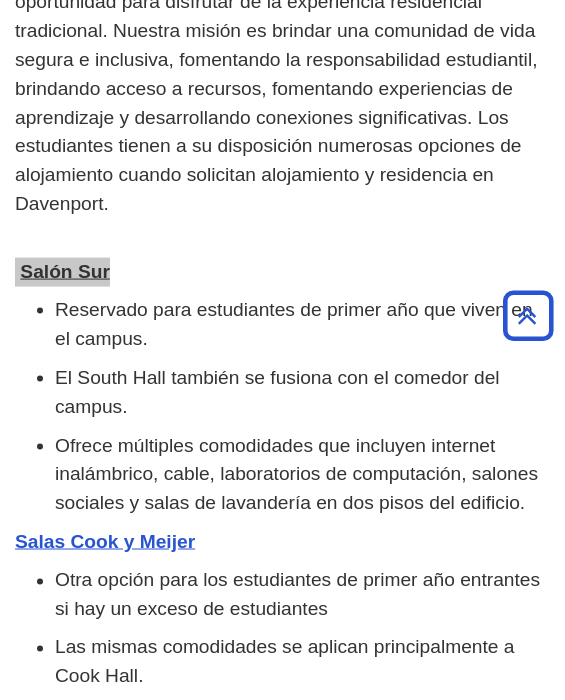 scroll, scrollTop: 977, scrollLeft: 0, axis: vertical 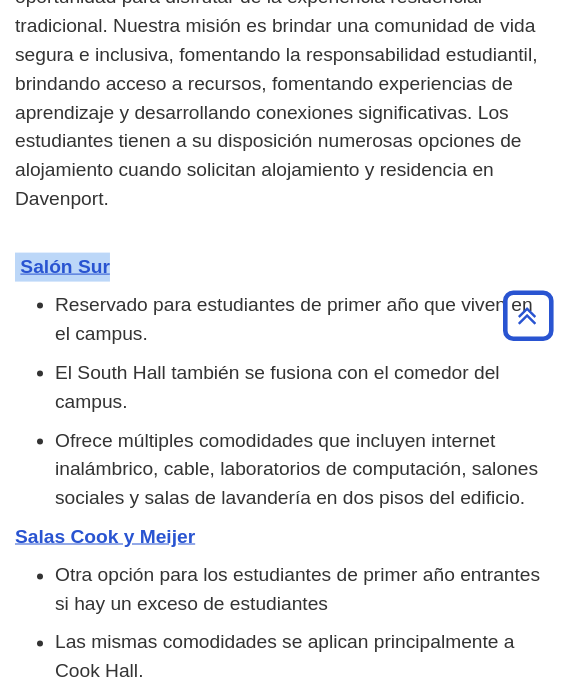 drag, startPoint x: 528, startPoint y: 495, endPoint x: 21, endPoint y: 297, distance: 544.29126 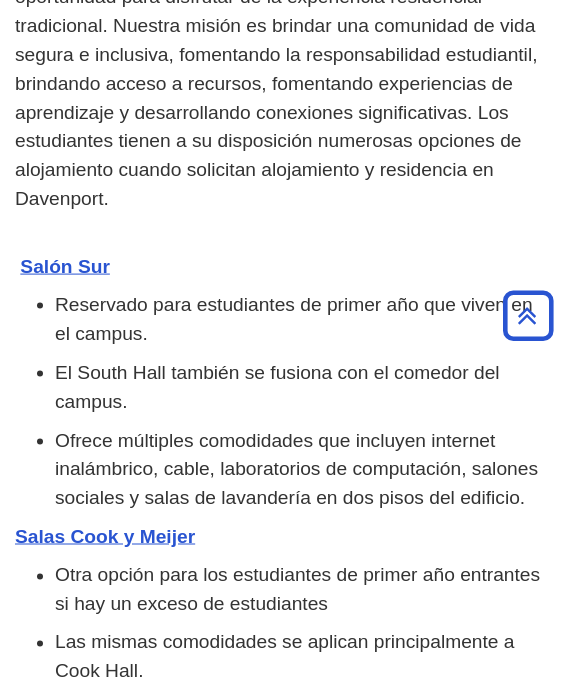 click on "Salas Cook y Meijer" at bounding box center (282, 537) 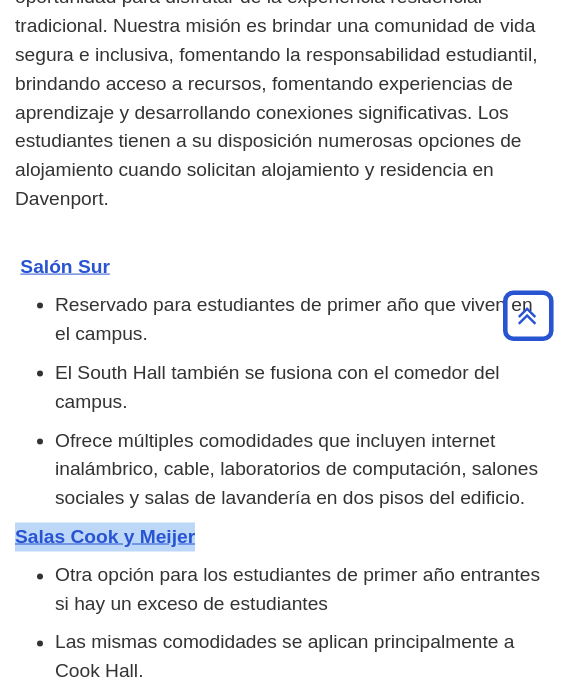 click on "Salas Cook y Meijer" at bounding box center [282, 537] 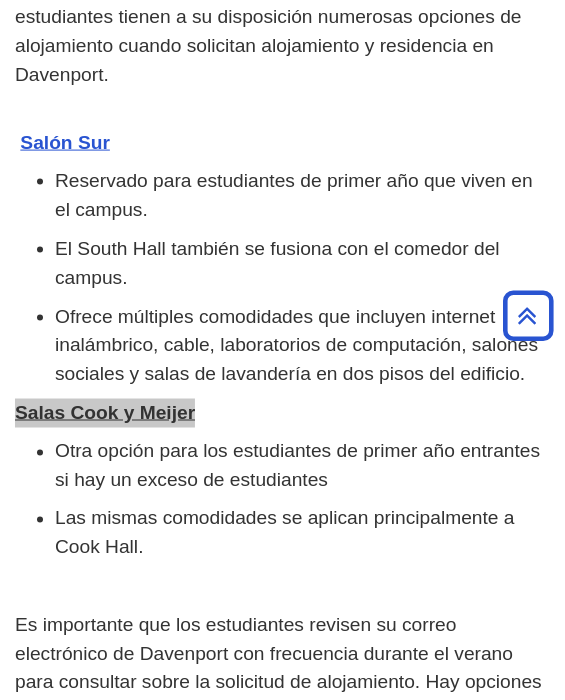 scroll, scrollTop: 1102, scrollLeft: 0, axis: vertical 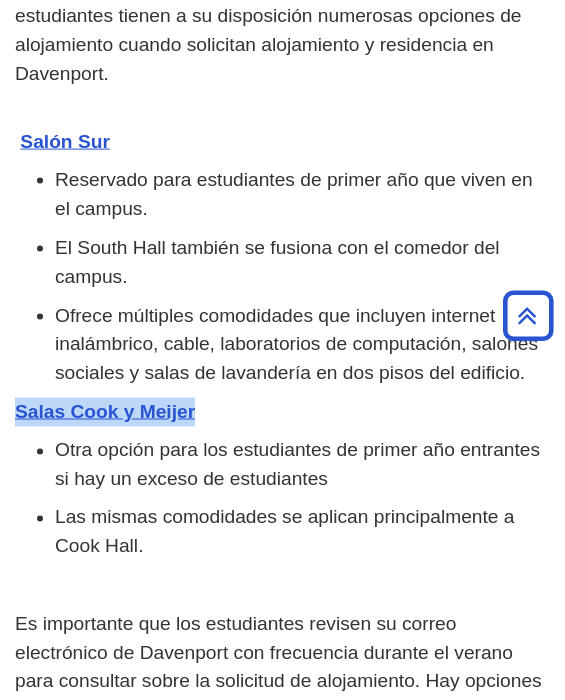 drag, startPoint x: 117, startPoint y: 515, endPoint x: 49, endPoint y: 444, distance: 98.31073 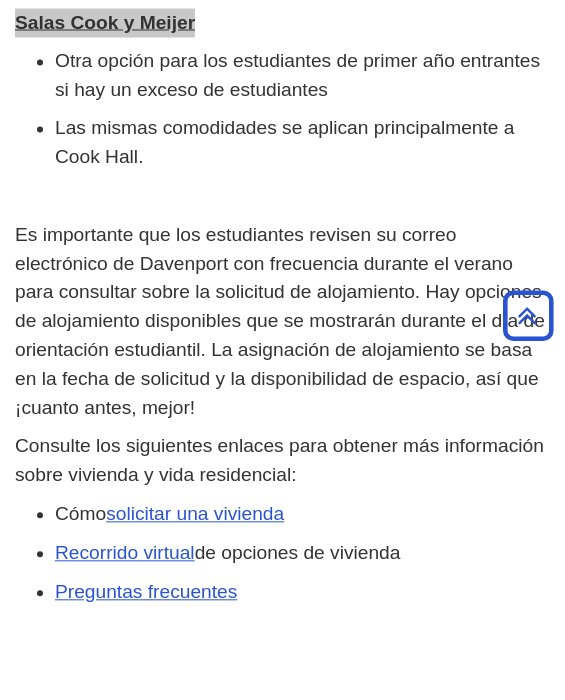 scroll, scrollTop: 1517, scrollLeft: 0, axis: vertical 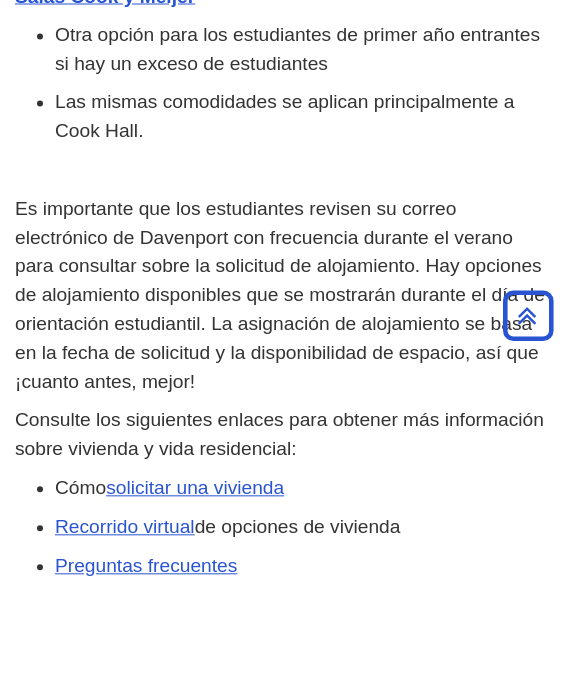 click on "Es importante que los estudiantes revisen su correo electrónico de Davenport con frecuencia durante el verano para consultar sobre la solicitud de alojamiento. Hay opciones de alojamiento disponibles que se mostrarán durante el día de orientación estudiantil. La asignación de alojamiento se basa en la fecha de solicitud y la disponibilidad de espacio, así que ¡cuanto antes, mejor!" at bounding box center (280, 296) 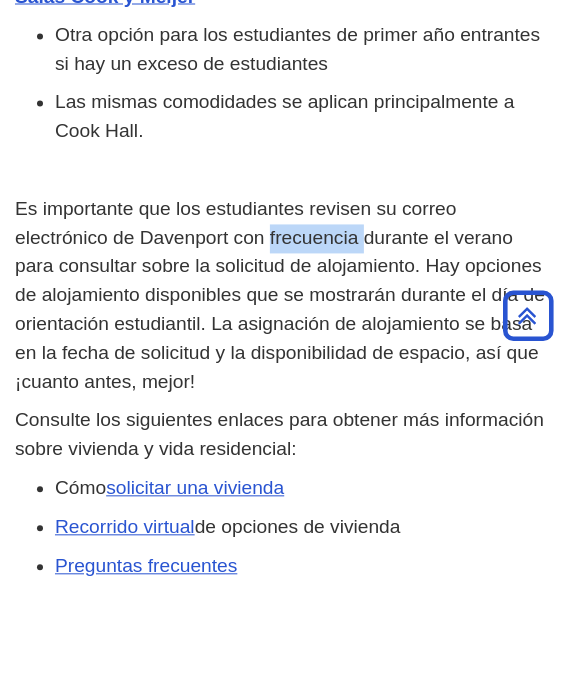 click on "Es importante que los estudiantes revisen su correo electrónico de Davenport con frecuencia durante el verano para consultar sobre la solicitud de alojamiento. Hay opciones de alojamiento disponibles que se mostrarán durante el día de orientación estudiantil. La asignación de alojamiento se basa en la fecha de solicitud y la disponibilidad de espacio, así que ¡cuanto antes, mejor!" at bounding box center [280, 296] 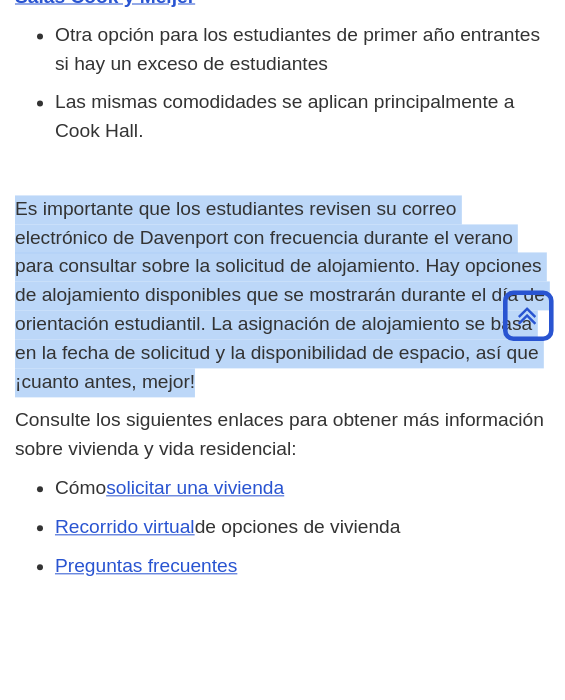 click on "Es importante que los estudiantes revisen su correo electrónico de Davenport con frecuencia durante el verano para consultar sobre la solicitud de alojamiento. Hay opciones de alojamiento disponibles que se mostrarán durante el día de orientación estudiantil. La asignación de alojamiento se basa en la fecha de solicitud y la disponibilidad de espacio, así que ¡cuanto antes, mejor!" at bounding box center (280, 296) 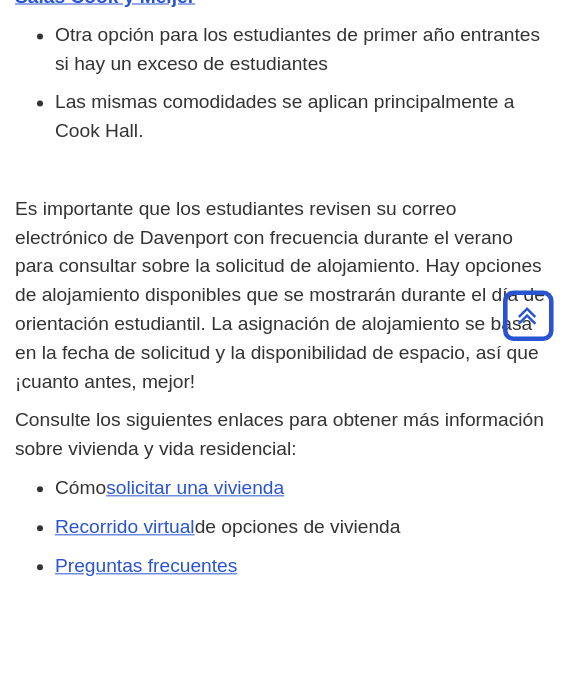 click on "Consulte los siguientes enlaces para obtener más información sobre vivienda y vida residencial:" at bounding box center [282, 436] 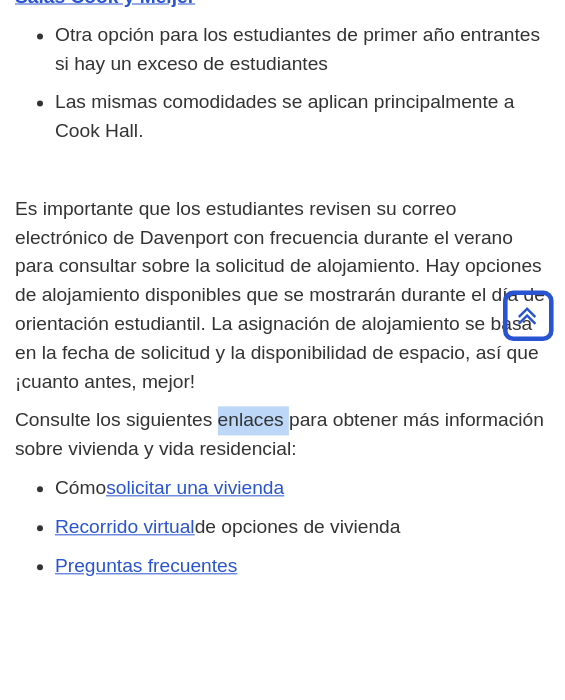 click on "Consulte los siguientes enlaces para obtener más información sobre vivienda y vida residencial:" at bounding box center [282, 436] 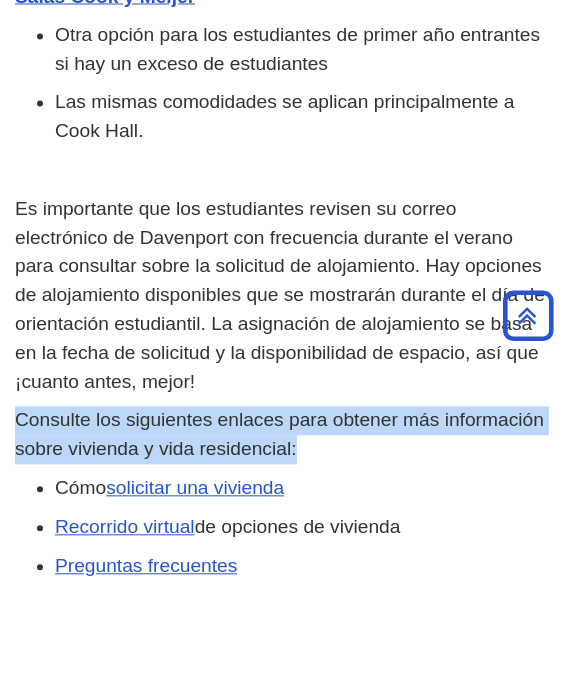 click on "Consulte los siguientes enlaces para obtener más información sobre vivienda y vida residencial:" at bounding box center (282, 436) 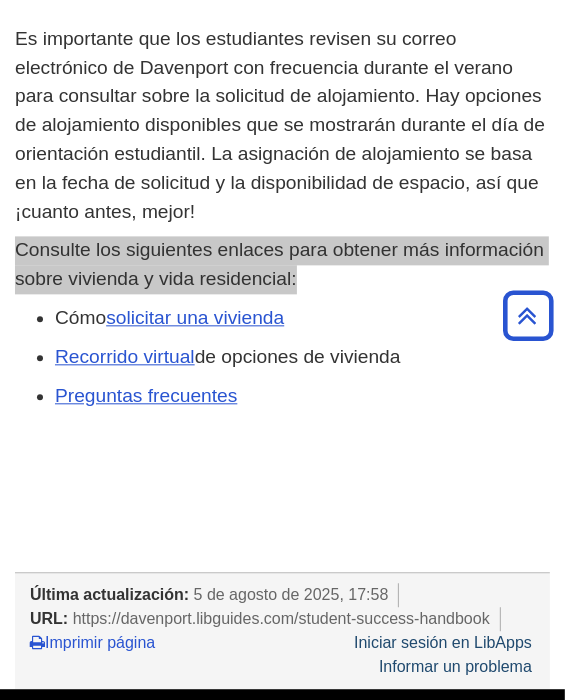 scroll, scrollTop: 1717, scrollLeft: 0, axis: vertical 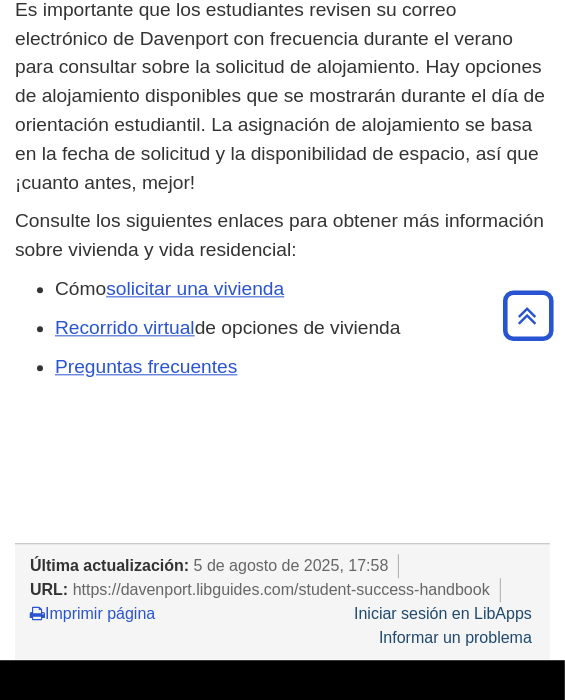 click on "Cómo" at bounding box center [80, 288] 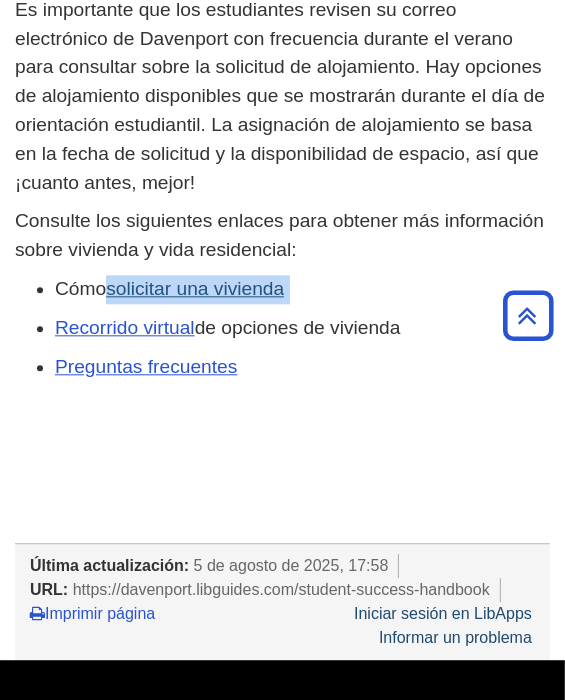 drag, startPoint x: 322, startPoint y: 281, endPoint x: 112, endPoint y: 279, distance: 210.00952 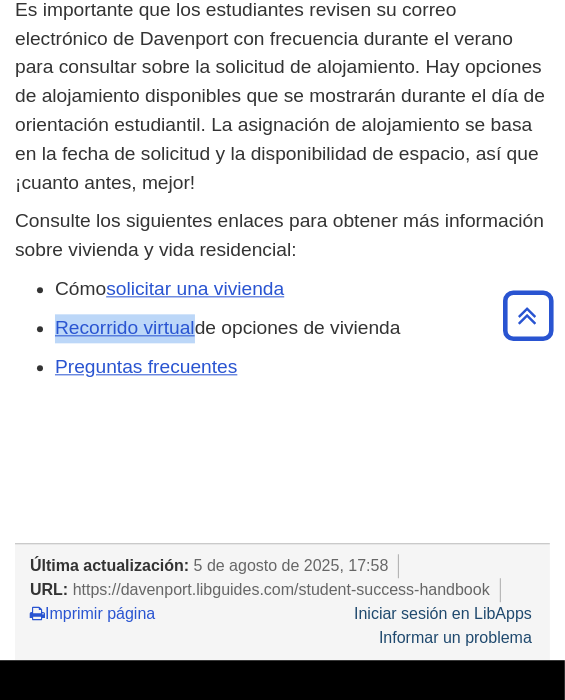 drag, startPoint x: 194, startPoint y: 319, endPoint x: 43, endPoint y: 318, distance: 151.00331 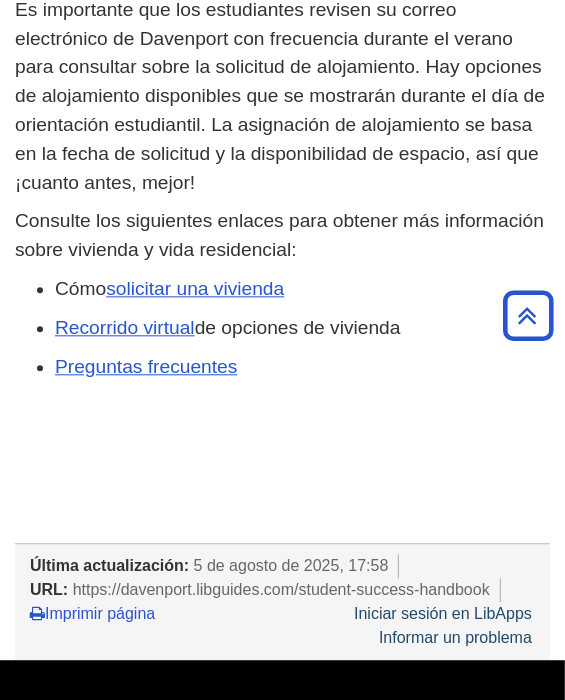 click on "Preguntas frecuentes" at bounding box center (302, 367) 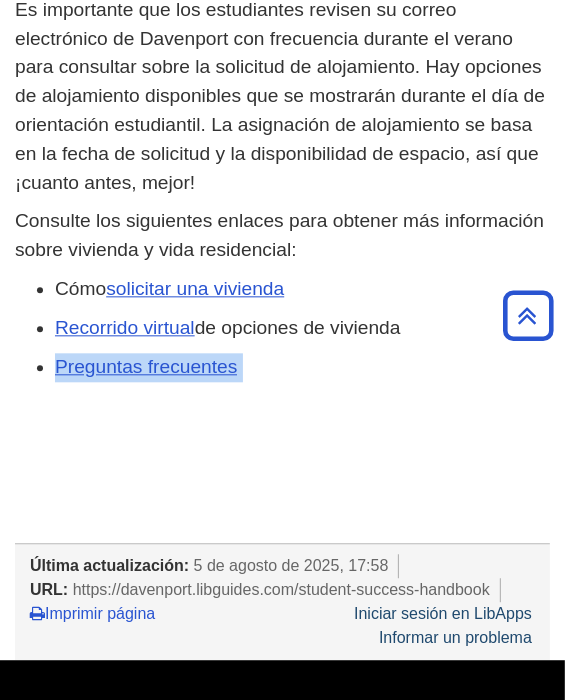 click on "Preguntas frecuentes" at bounding box center (302, 367) 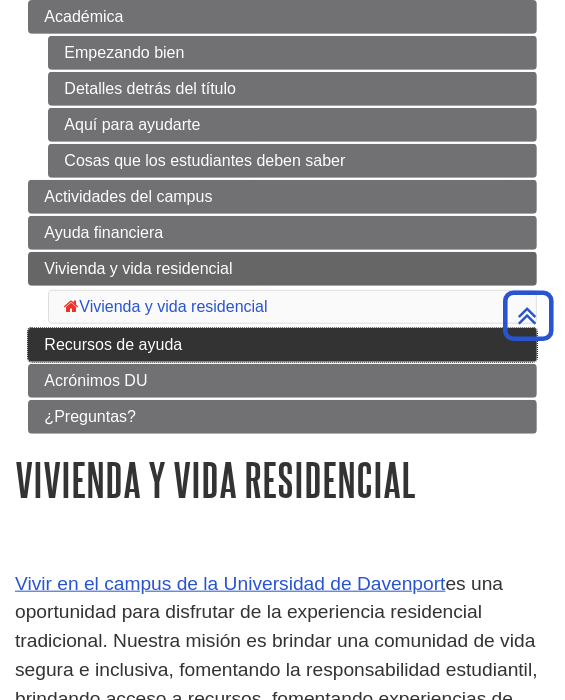 scroll, scrollTop: 361, scrollLeft: 0, axis: vertical 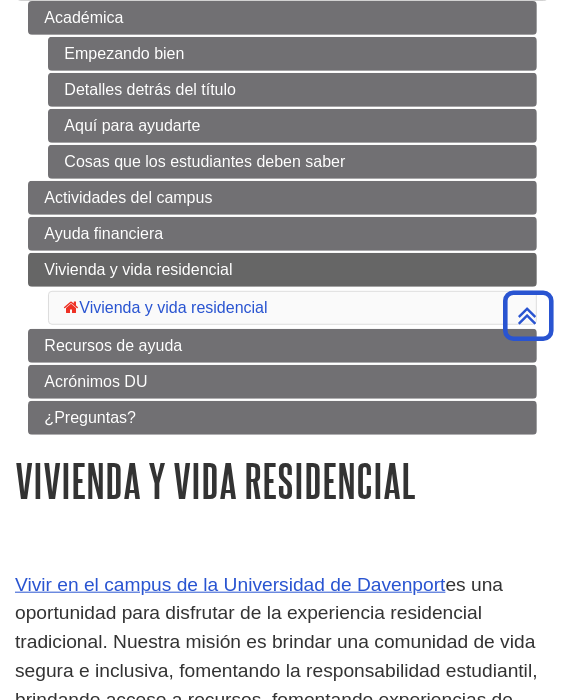 click on "Académica
Empezando bien
Detalles detrás del título
Aquí para ayudarte
Cosas que los estudiantes deben saber
Actividades del campus
Ayuda financiera
Vivienda y vida residencial
Vivienda y vida residencial
Recursos de ayuda
Acrónimos DU
¿Preguntas?" at bounding box center [282, 218] 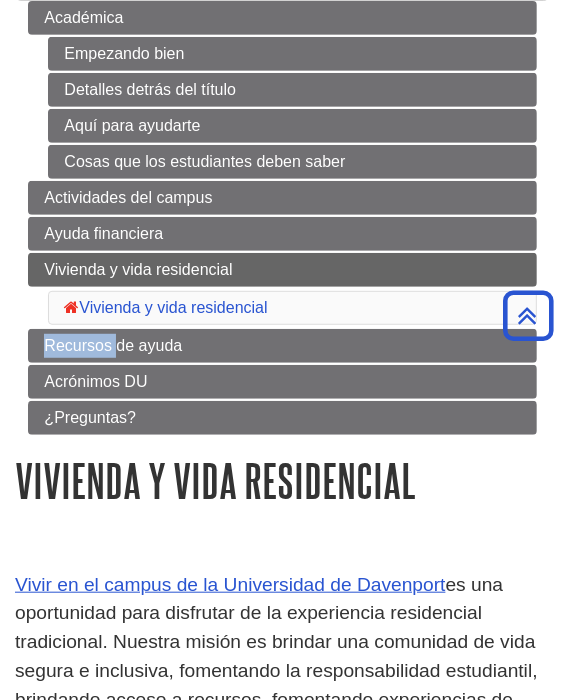 click on "Académica
Empezando bien
Detalles detrás del título
Aquí para ayudarte
Cosas que los estudiantes deben saber
Actividades del campus
Ayuda financiera
Vivienda y vida residencial
Vivienda y vida residencial
Recursos de ayuda
Acrónimos DU
¿Preguntas?" at bounding box center [282, 218] 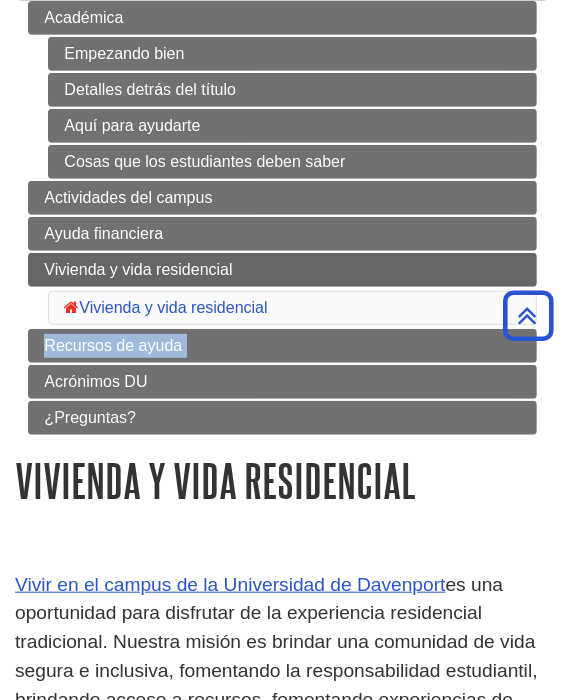 click on "Académica
Empezando bien
Detalles detrás del título
Aquí para ayudarte
Cosas que los estudiantes deben saber
Actividades del campus
Ayuda financiera
Vivienda y vida residencial
Vivienda y vida residencial
Recursos de ayuda
Acrónimos DU
¿Preguntas?" at bounding box center (282, 218) 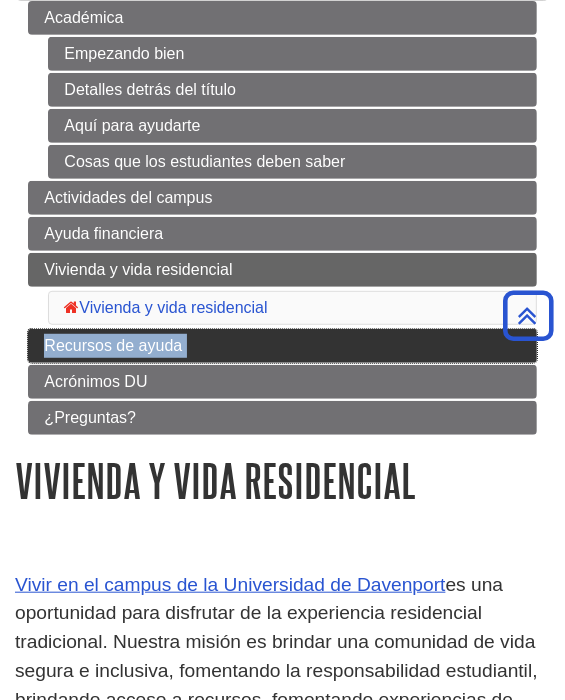click on "Recursos de ayuda" at bounding box center (113, 345) 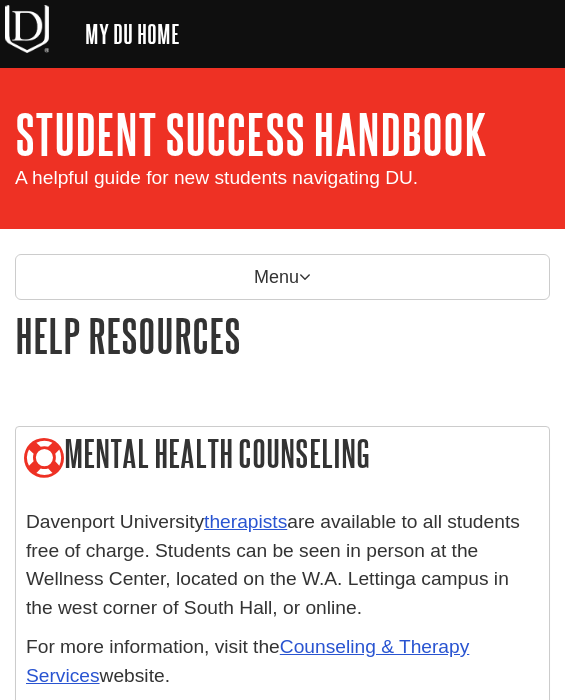 scroll, scrollTop: 0, scrollLeft: 0, axis: both 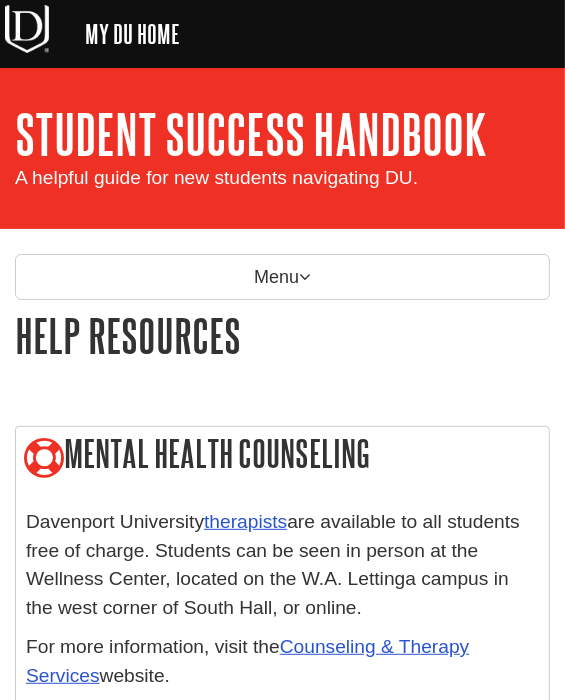 click on "Menu
Academics
Getting Started Right
Details Behind the Degree
Here to Help You
Things Students Should Know
Campus Activities
Financial Aid
Housing & Residential LIfe
Help Resources
Mental Health Counseling  Budget & Debt Consultation Service  Student Emergency Fund   Panther Resource Closet (PRC)
DU Acronyms" at bounding box center (282, 1195) 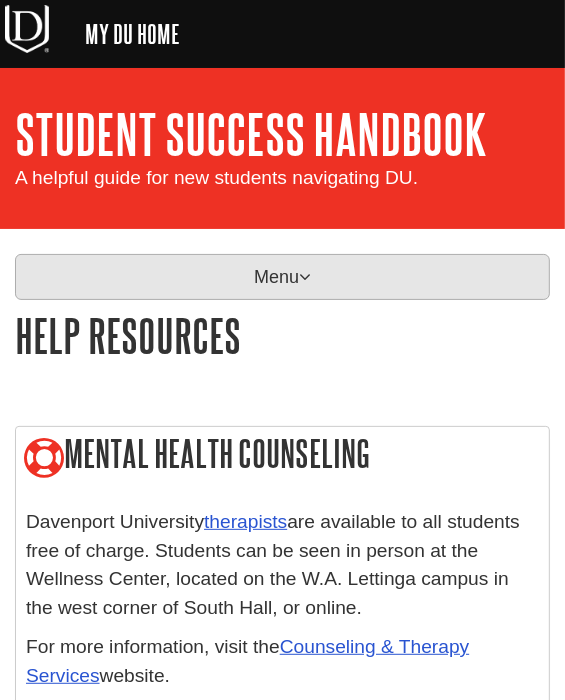 click on "Menu" at bounding box center (282, 277) 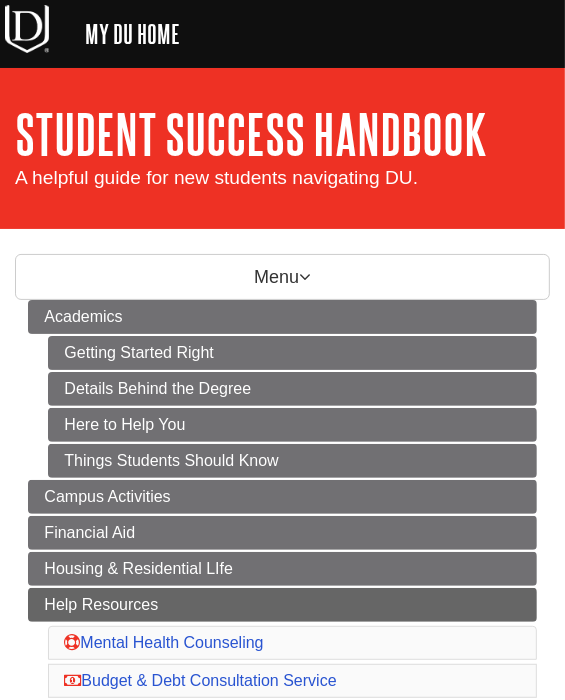 click on "My Davenport   DU Library Library Guides DU General Guides Student Success Handbook Help Resources
Search this Guide
Search
Student Success Handbook
A helpful guide for new students navigating DU." at bounding box center [282, 148] 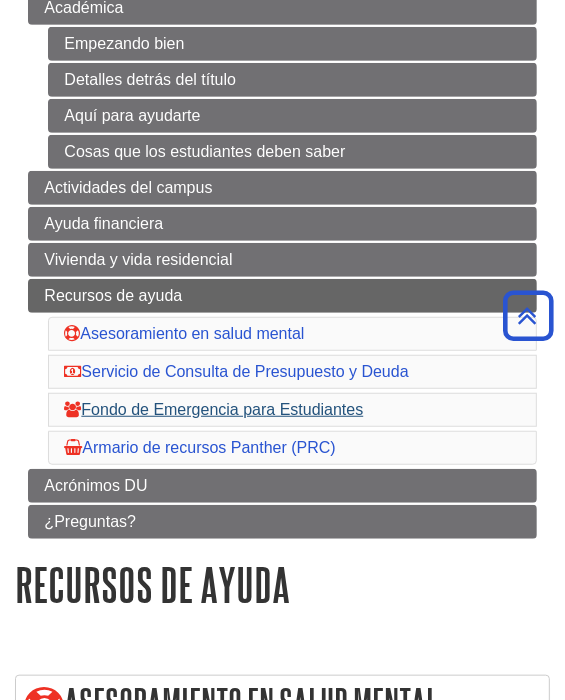 scroll, scrollTop: 372, scrollLeft: 0, axis: vertical 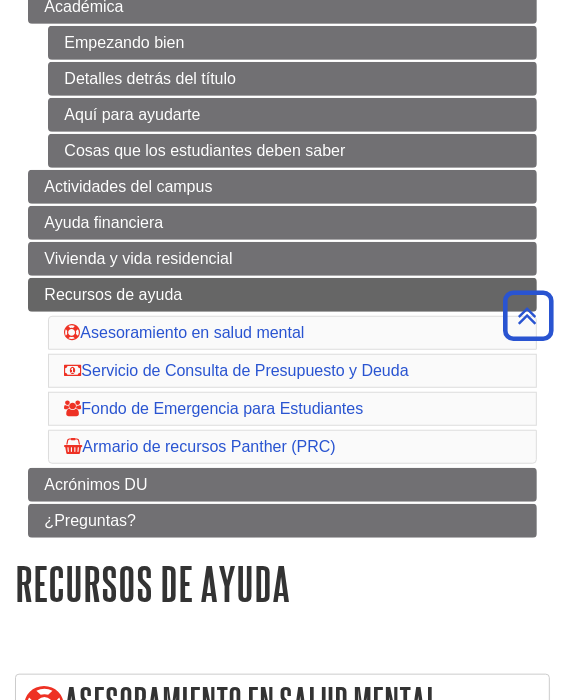 click on "Menú
Académica
Empezando bien
Detalles detrás del título
Aquí para ayudarte
Cosas que los estudiantes deben saber
Actividades del campus
Ayuda financiera
Vivienda y vida residencial
Recursos de ayuda
Asesoramiento en salud mental Servicio de Consulta de Presupuesto y Deuda Fondo de Emergencia para Estudiantes   Armario de recursos Panther (PRC)" at bounding box center [282, 250] 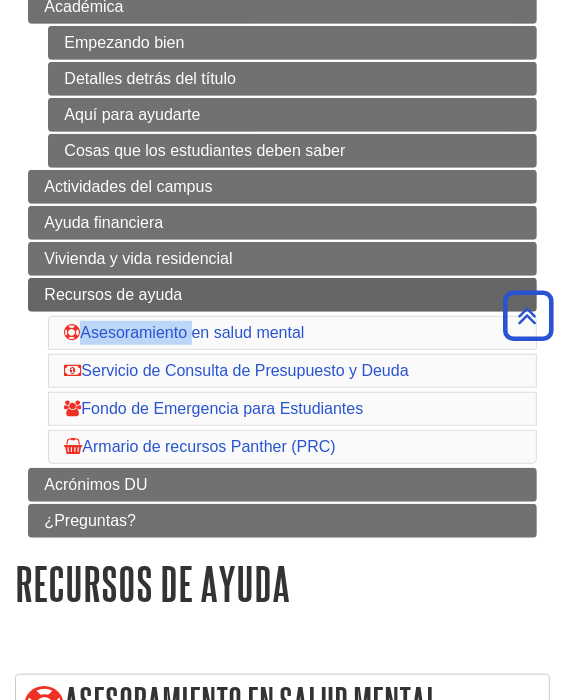 click on "Menú
Académica
Empezando bien
Detalles detrás del título
Aquí para ayudarte
Cosas que los estudiantes deben saber
Actividades del campus
Ayuda financiera
Vivienda y vida residencial
Recursos de ayuda
Asesoramiento en salud mental Servicio de Consulta de Presupuesto y Deuda Fondo de Emergencia para Estudiantes   Armario de recursos Panther (PRC)" at bounding box center [282, 250] 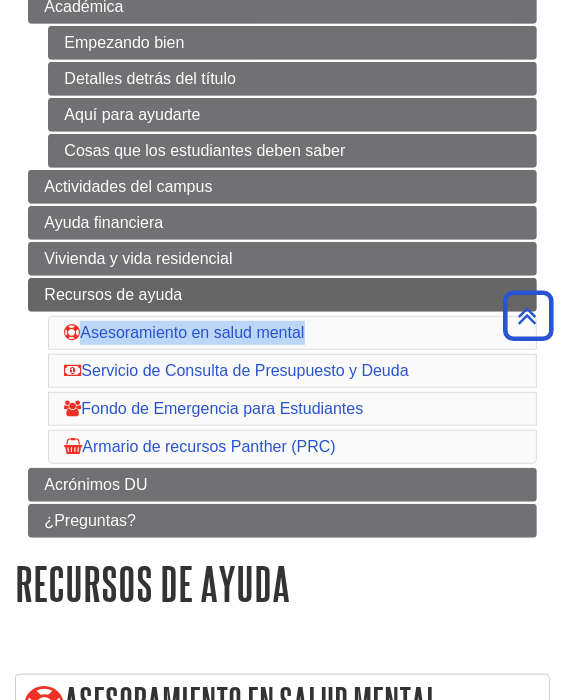 click on "Menú
Académica
Empezando bien
Detalles detrás del título
Aquí para ayudarte
Cosas que los estudiantes deben saber
Actividades del campus
Ayuda financiera
Vivienda y vida residencial
Recursos de ayuda
Asesoramiento en salud mental Servicio de Consulta de Presupuesto y Deuda Fondo de Emergencia para Estudiantes   Armario de recursos Panther (PRC)" at bounding box center (282, 250) 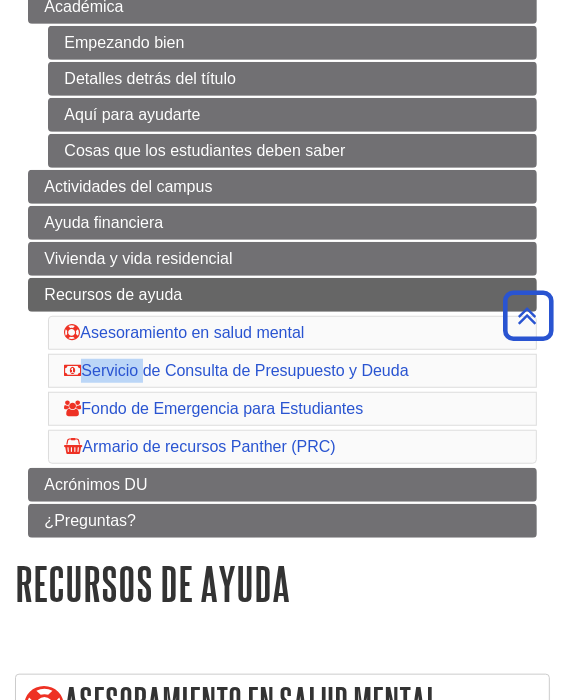 click on "Recursos de ayuda
Asesoramiento en salud mental Servicio de Consulta de Presupuesto y Deuda Fondo de Emergencia para Estudiantes   Armario de recursos Panther (PRC)" at bounding box center [282, 371] 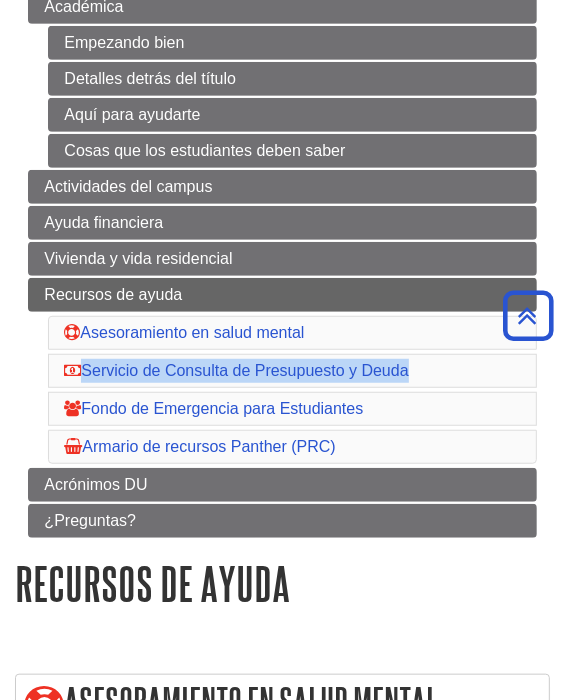 click on "Recursos de ayuda
Asesoramiento en salud mental Servicio de Consulta de Presupuesto y Deuda Fondo de Emergencia para Estudiantes   Armario de recursos Panther (PRC)" at bounding box center (282, 371) 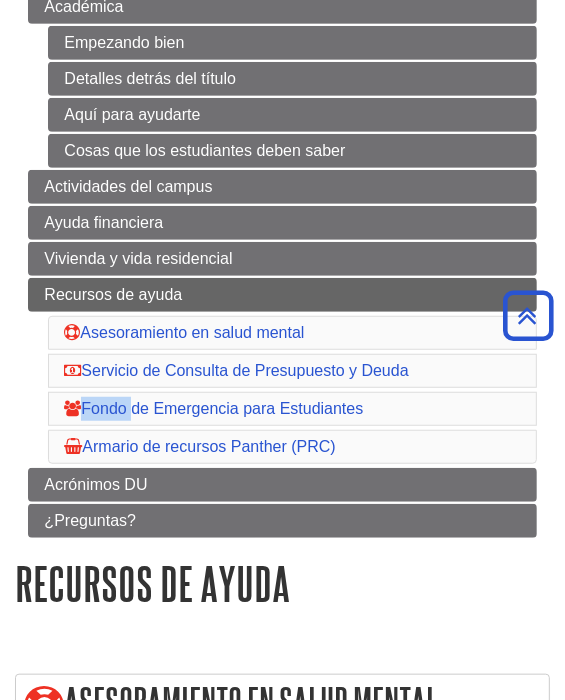 click on "Recursos de ayuda
Asesoramiento en salud mental Servicio de Consulta de Presupuesto y Deuda Fondo de Emergencia para Estudiantes   Armario de recursos Panther (PRC)" at bounding box center [282, 371] 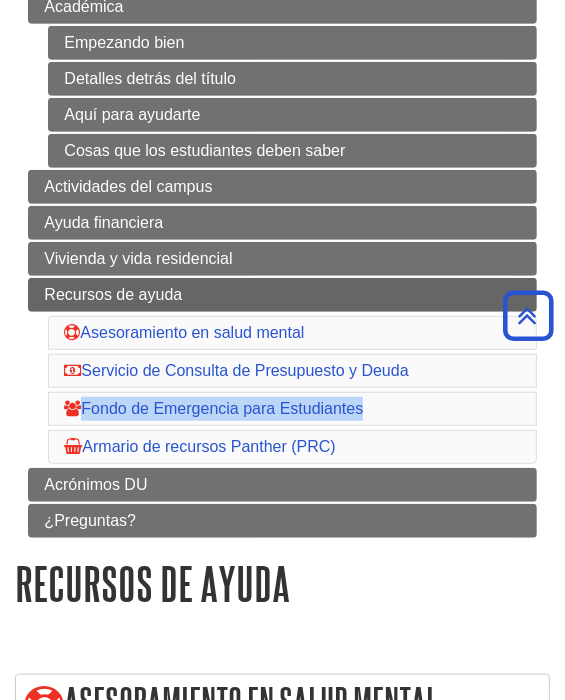 click on "Recursos de ayuda
Asesoramiento en salud mental Servicio de Consulta de Presupuesto y Deuda Fondo de Emergencia para Estudiantes   Armario de recursos Panther (PRC)" at bounding box center (282, 371) 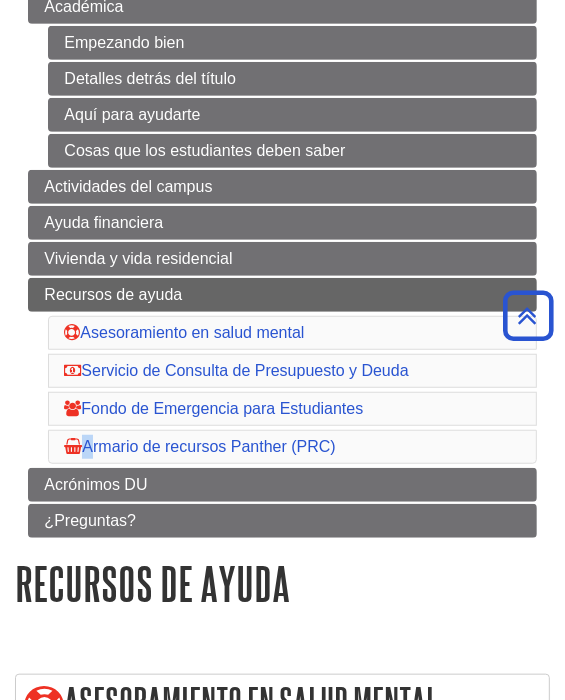 click on "Académica
Empezando bien
Detalles detrás del título
Aquí para ayudarte
Cosas que los estudiantes deben saber
Actividades del campus
Ayuda financiera
Vivienda y vida residencial
Recursos de ayuda
Asesoramiento en salud mental Servicio de Consulta de Presupuesto y Deuda Fondo de Emergencia para Estudiantes   Armario de recursos Panther (PRC)
Acrónimos DU" at bounding box center (282, 264) 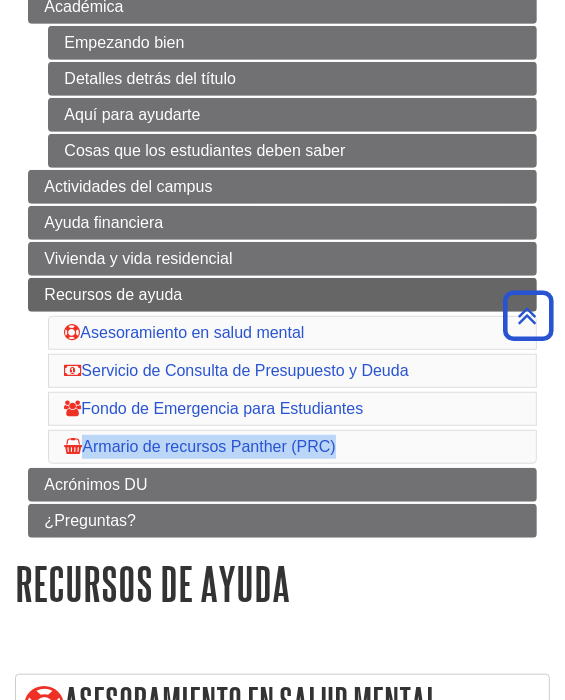 click on "Académica
Empezando bien
Detalles detrás del título
Aquí para ayudarte
Cosas que los estudiantes deben saber
Actividades del campus
Ayuda financiera
Vivienda y vida residencial
Recursos de ayuda
Asesoramiento en salud mental Servicio de Consulta de Presupuesto y Deuda Fondo de Emergencia para Estudiantes   Armario de recursos Panther (PRC)
Acrónimos DU" at bounding box center [282, 264] 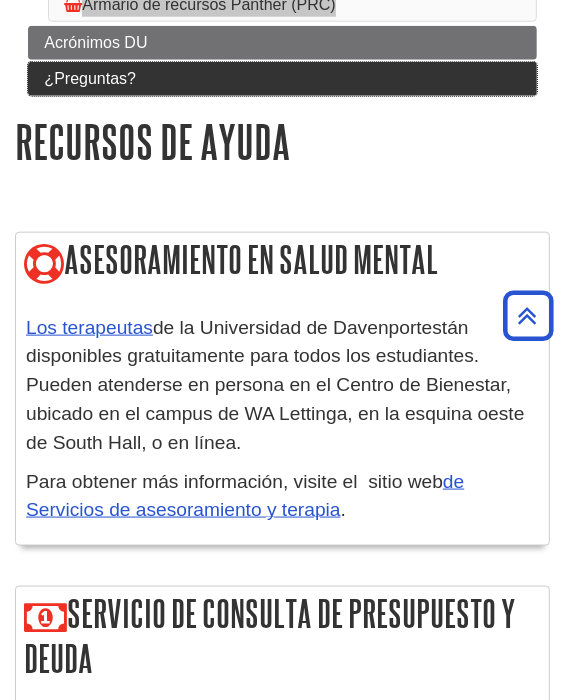 scroll, scrollTop: 822, scrollLeft: 0, axis: vertical 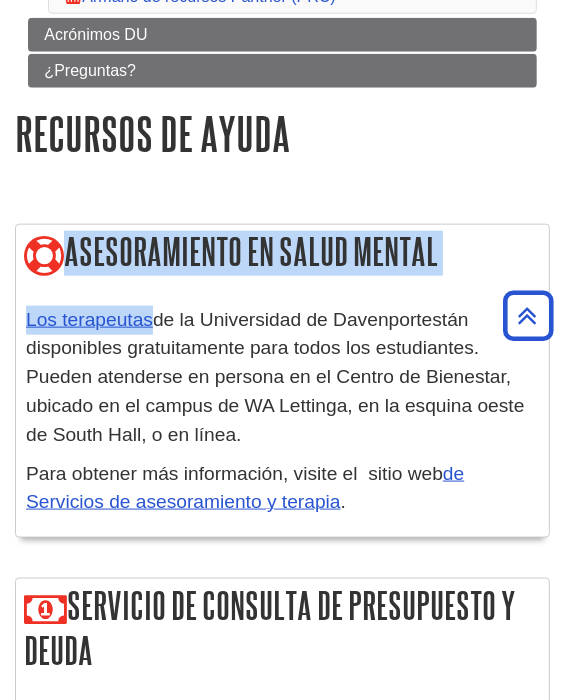 drag, startPoint x: 153, startPoint y: 314, endPoint x: 0, endPoint y: 305, distance: 153.26448 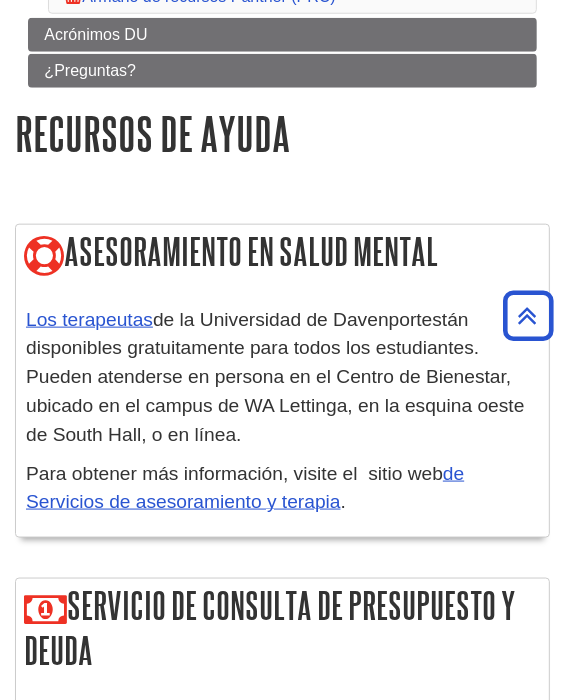 click on "están disponibles gratuitamente para todos los estudiantes. Pueden atenderse en persona en el Centro de Bienestar, ubicado en el campus de WA Lettinga, en la esquina oeste de South Hall, o en línea." at bounding box center (275, 377) 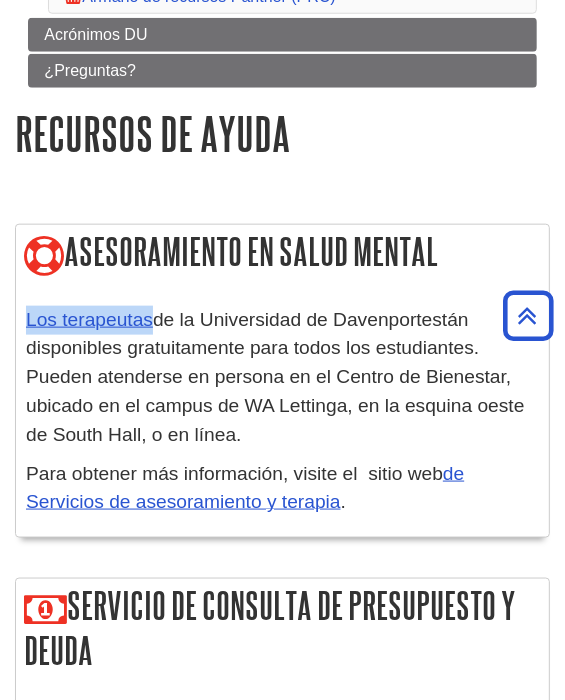 drag, startPoint x: 154, startPoint y: 308, endPoint x: 24, endPoint y: 324, distance: 130.98091 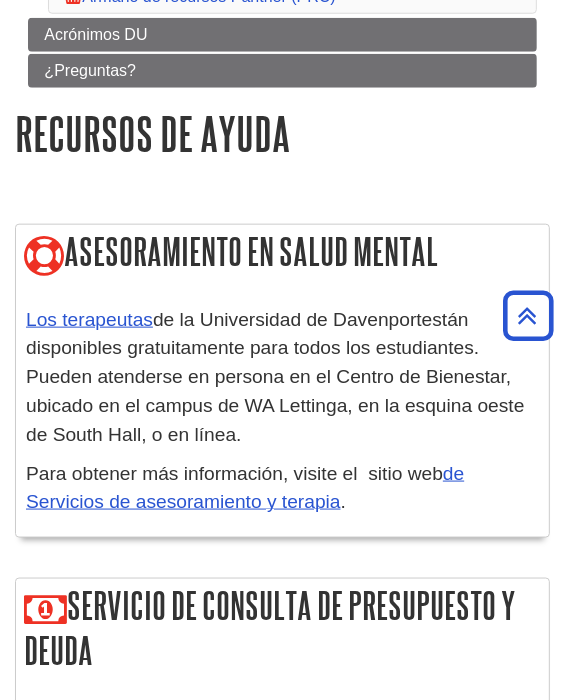 click on "Para obtener más información, visite el  sitio web" at bounding box center (234, 473) 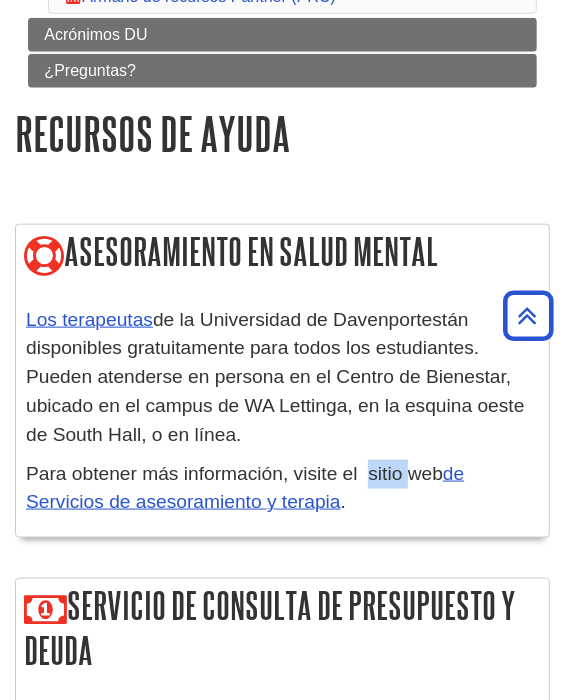 click on "Para obtener más información, visite el  sitio web" at bounding box center [234, 473] 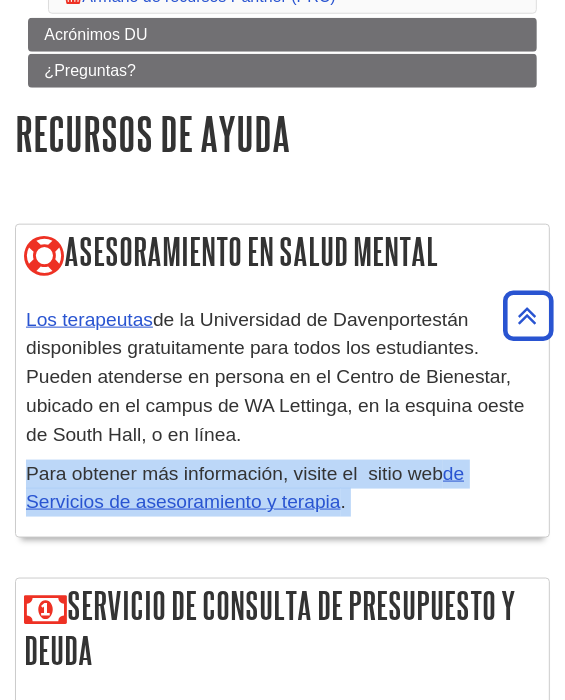 click on "Para obtener más información, visite el  sitio web" at bounding box center (234, 473) 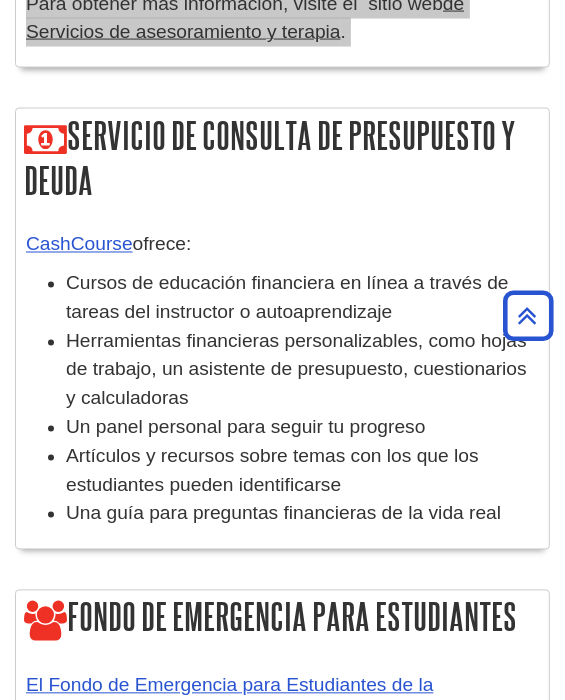 scroll, scrollTop: 1291, scrollLeft: 0, axis: vertical 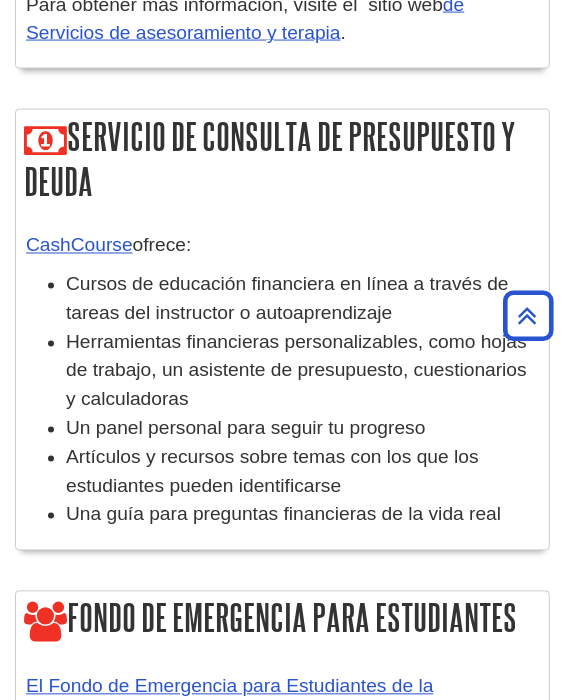 click on "ofrece:" at bounding box center (162, 245) 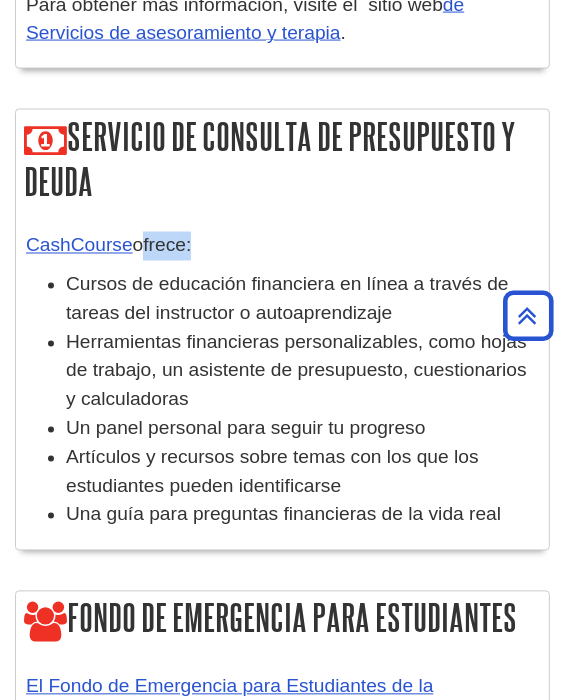 click on "ofrece:" at bounding box center (162, 245) 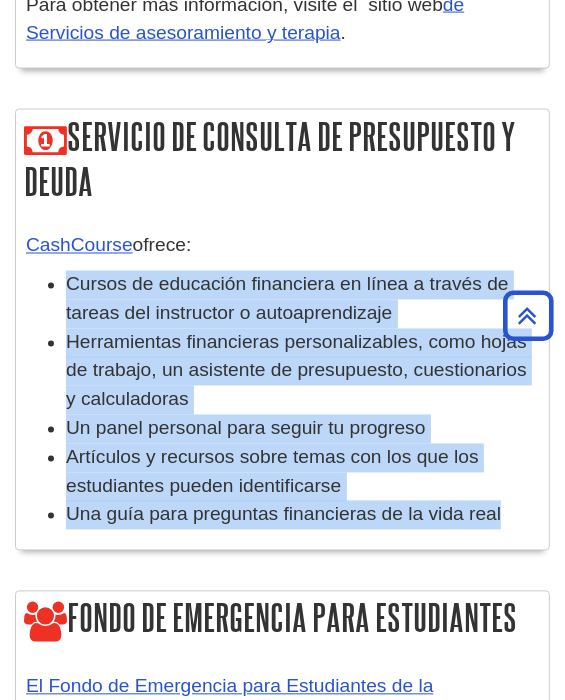 drag, startPoint x: 501, startPoint y: 509, endPoint x: 35, endPoint y: 281, distance: 518.78705 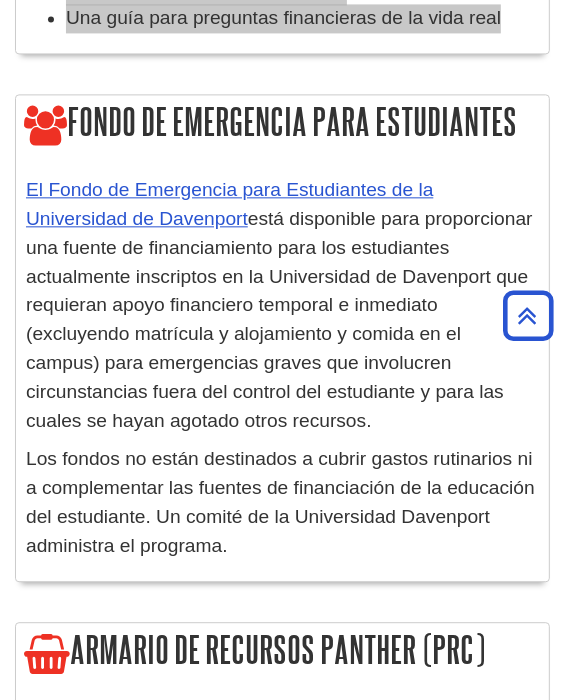 scroll, scrollTop: 1790, scrollLeft: 0, axis: vertical 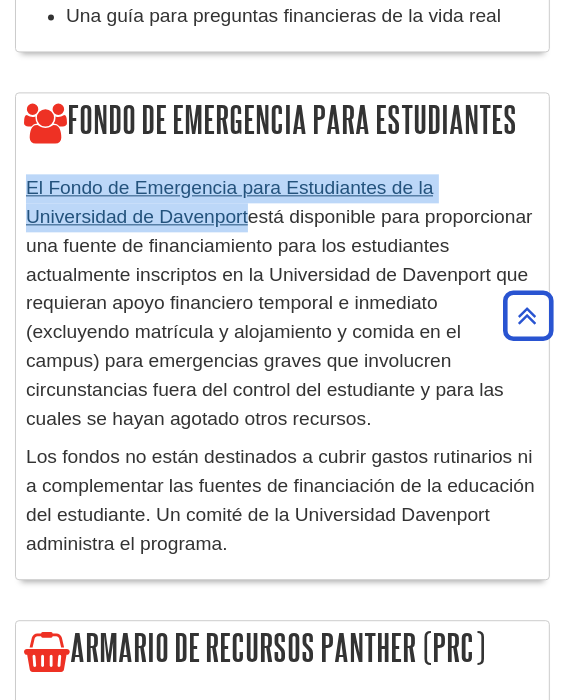 drag, startPoint x: 180, startPoint y: 210, endPoint x: 31, endPoint y: 181, distance: 151.79591 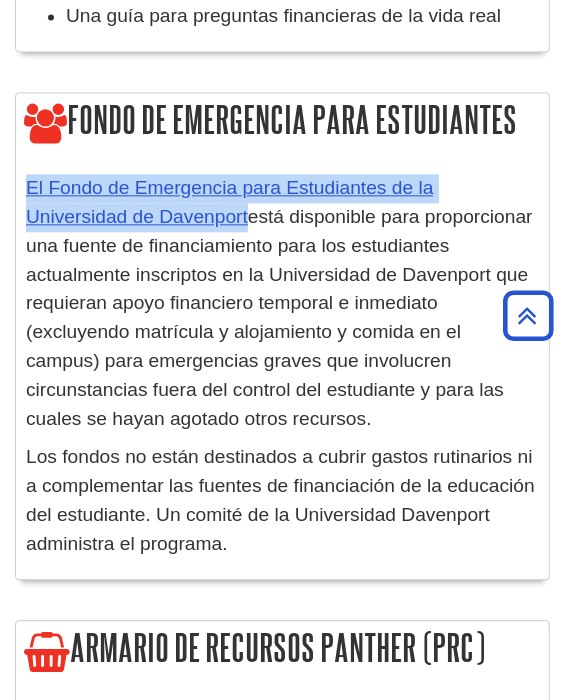 copy on "El Fondo de Emergencia para Estudiantes de la Universidad de Davenport" 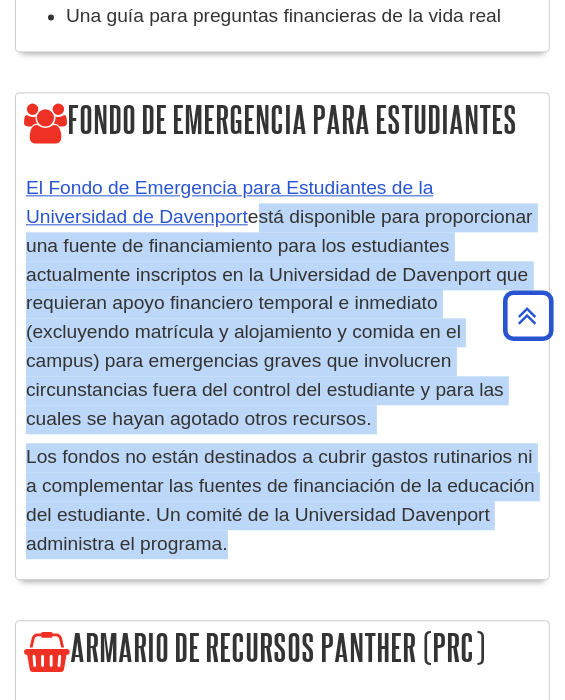 drag, startPoint x: 231, startPoint y: 535, endPoint x: 185, endPoint y: 217, distance: 321.3098 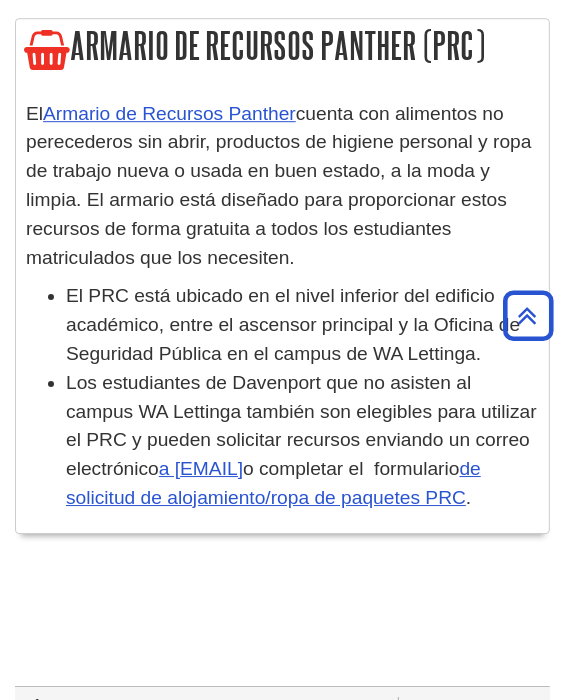 scroll, scrollTop: 2406, scrollLeft: 0, axis: vertical 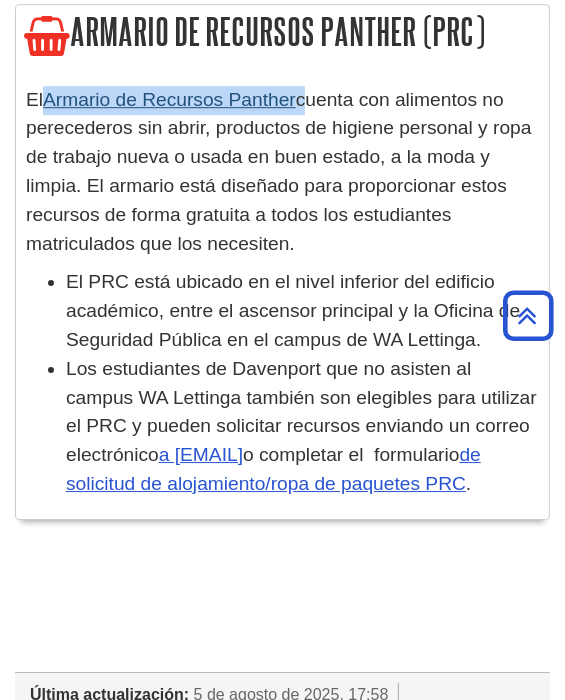 drag, startPoint x: 306, startPoint y: 95, endPoint x: 50, endPoint y: 95, distance: 256 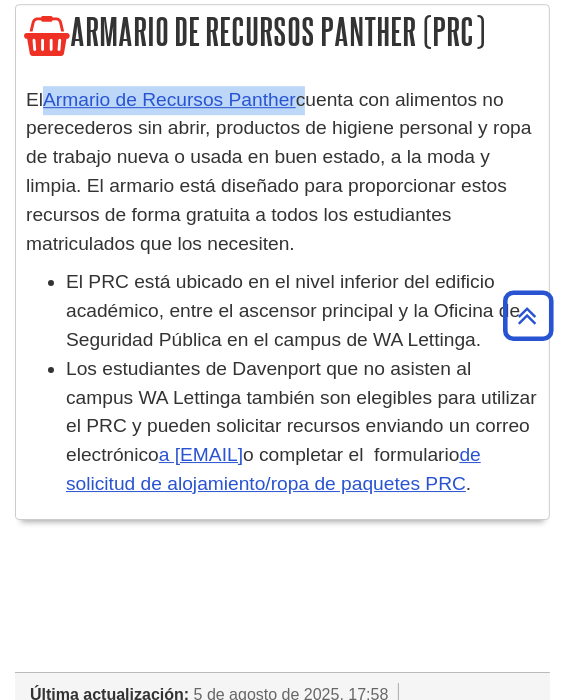 copy on "Armario de Recursos Panther" 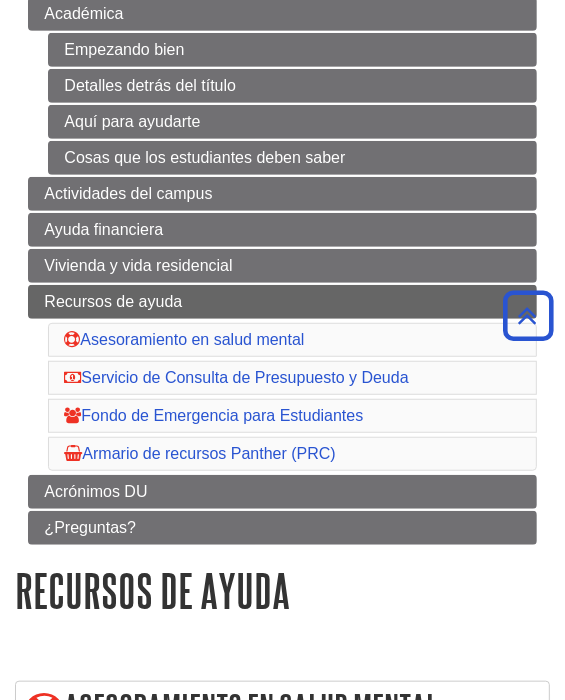 scroll, scrollTop: 357, scrollLeft: 0, axis: vertical 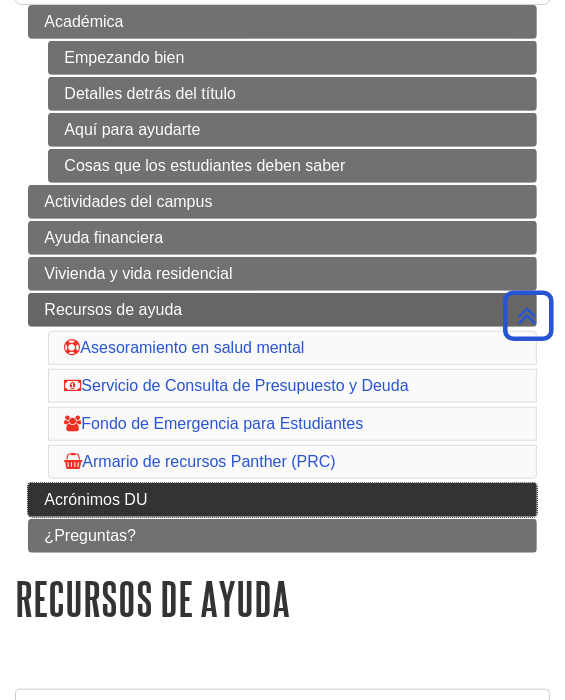 click on "Acrónimos DU" at bounding box center [282, 500] 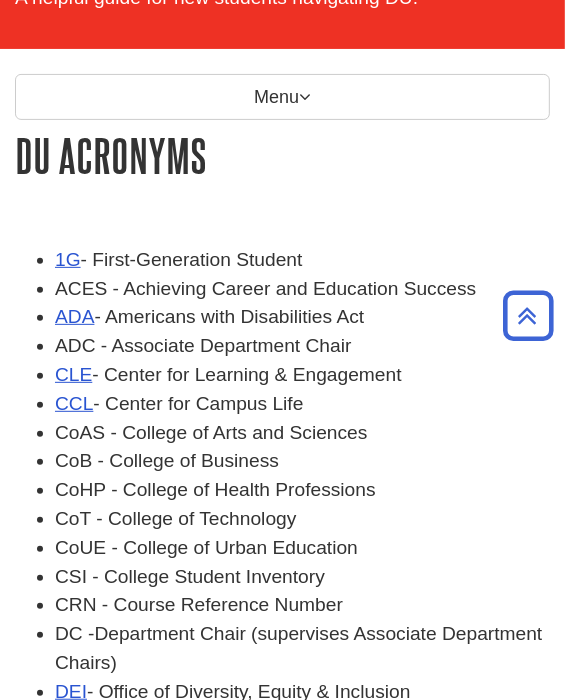 scroll, scrollTop: 179, scrollLeft: 0, axis: vertical 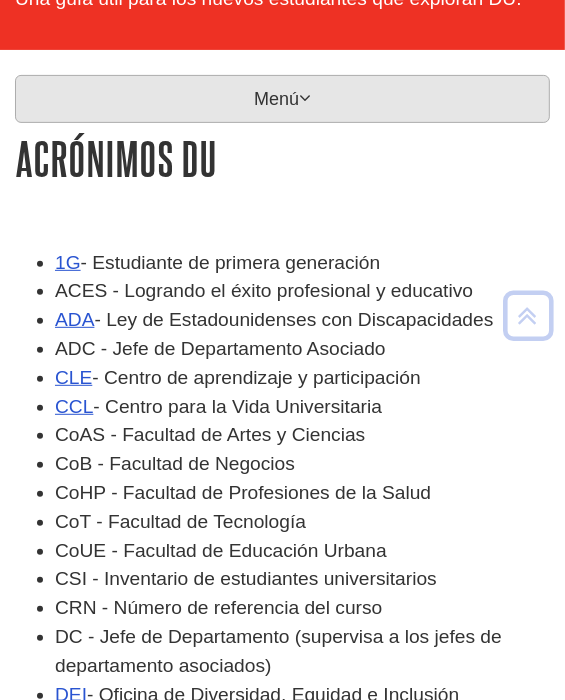 click on "Menú" at bounding box center [282, 99] 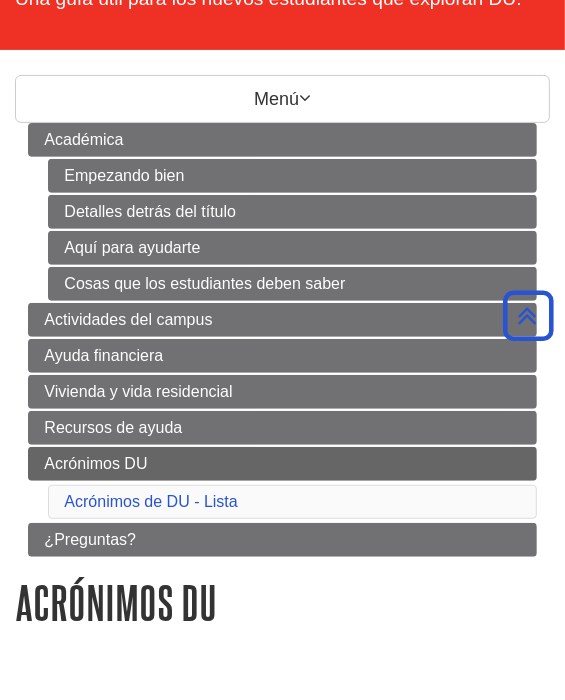 click on "Menú
Académica
Empezando bien
Detalles detrás del título
Aquí para ayudarte
Cosas que los estudiantes deben saber
Actividades del campus
Ayuda financiera
Vivienda y vida residencial
Recursos de ayuda
Acrónimos DU
Acrónimos de DU - Lista
¿Preguntas?" at bounding box center (282, 326) 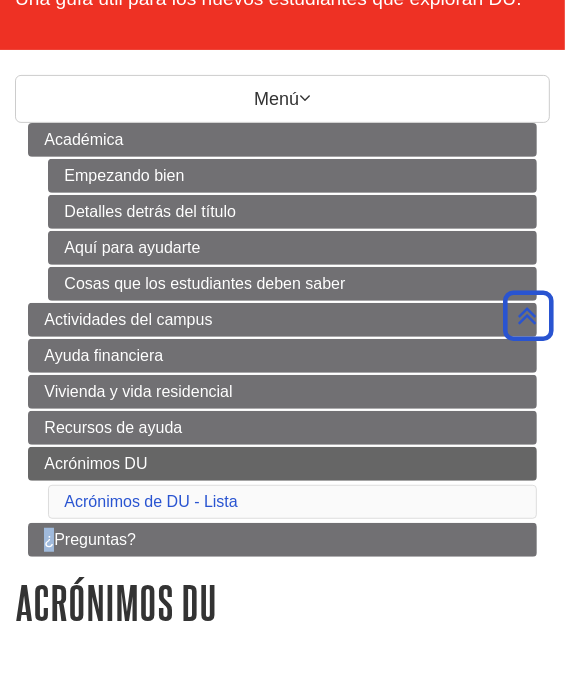 click on "Menú
Académica
Empezando bien
Detalles detrás del título
Aquí para ayudarte
Cosas que los estudiantes deben saber
Actividades del campus
Ayuda financiera
Vivienda y vida residencial
Recursos de ayuda
Acrónimos DU
Acrónimos de DU - Lista
¿Preguntas?" at bounding box center [282, 326] 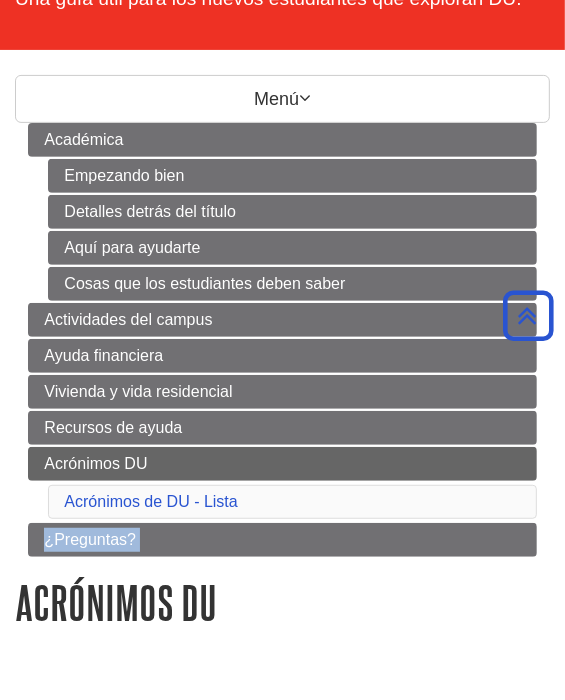 click on "Menú
Académica
Empezando bien
Detalles detrás del título
Aquí para ayudarte
Cosas que los estudiantes deben saber
Actividades del campus
Ayuda financiera
Vivienda y vida residencial
Recursos de ayuda
Acrónimos DU
Acrónimos de DU - Lista
¿Preguntas?" at bounding box center [282, 326] 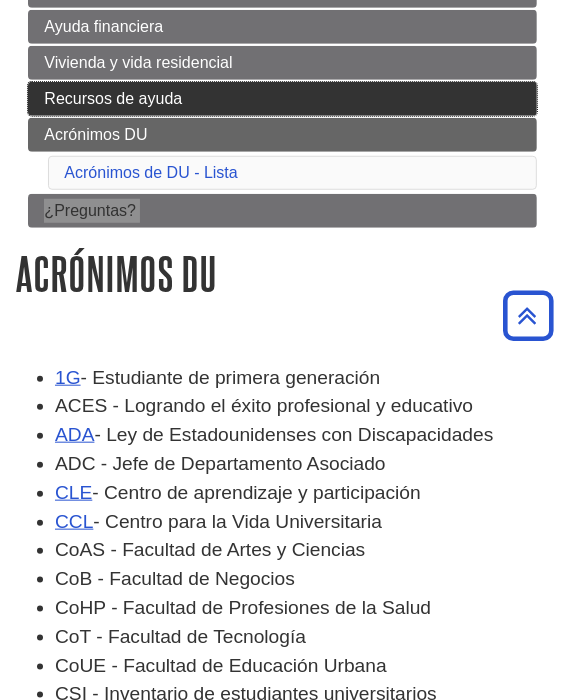 scroll, scrollTop: 573, scrollLeft: 0, axis: vertical 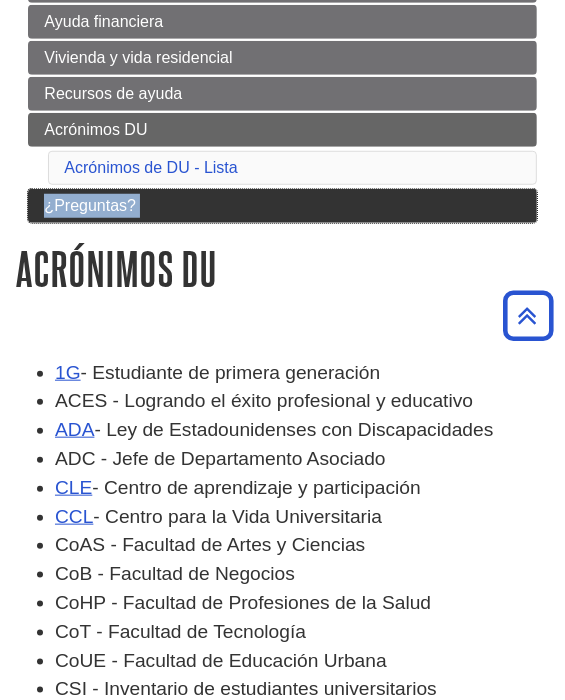 click on "¿Preguntas?" at bounding box center (282, 206) 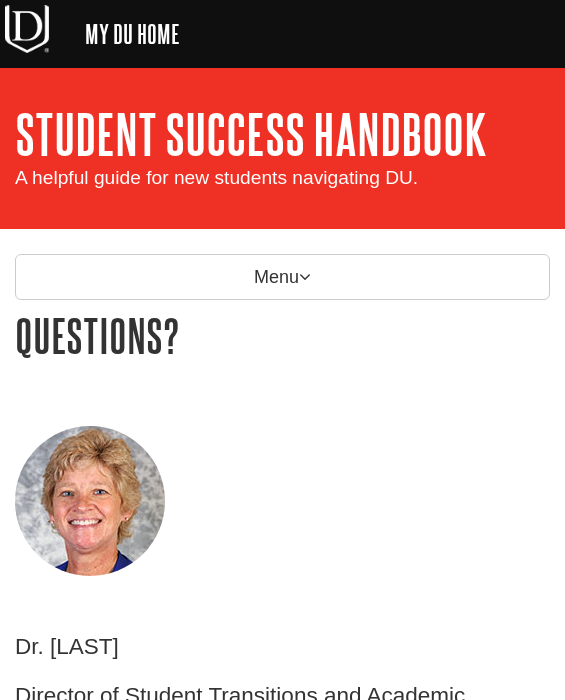 scroll, scrollTop: 0, scrollLeft: 0, axis: both 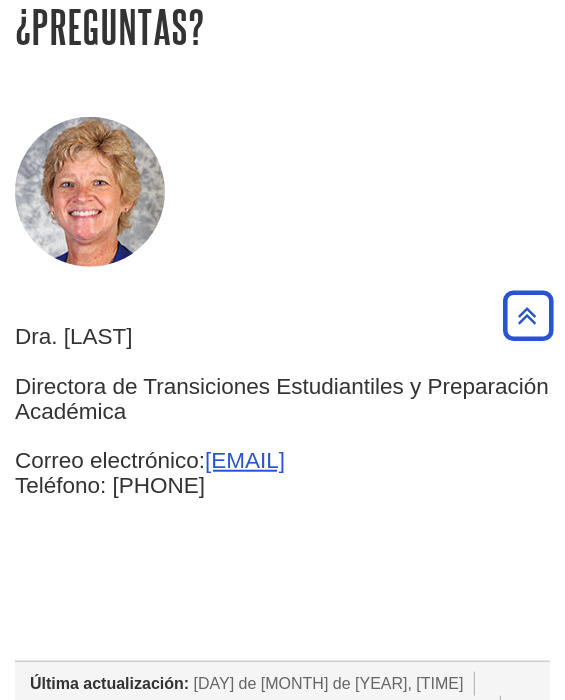 click on "Directora de Transiciones Estudiantiles y Preparación Académica" at bounding box center (282, 399) 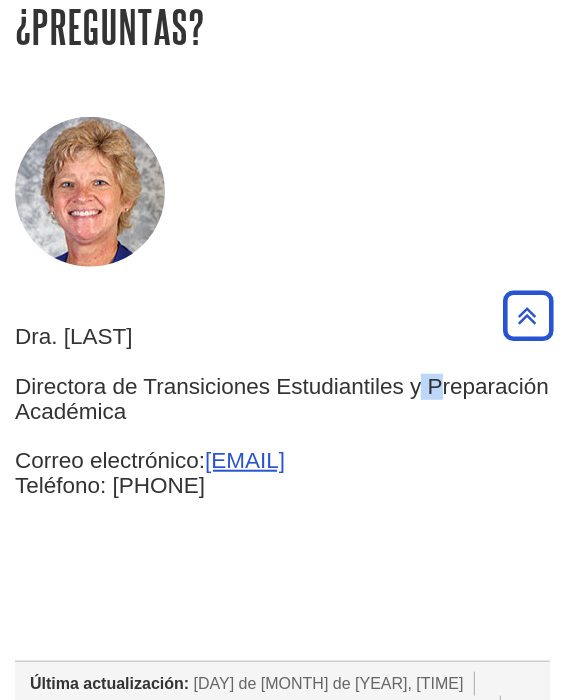 click on "Directora de Transiciones Estudiantiles y Preparación Académica" at bounding box center [282, 399] 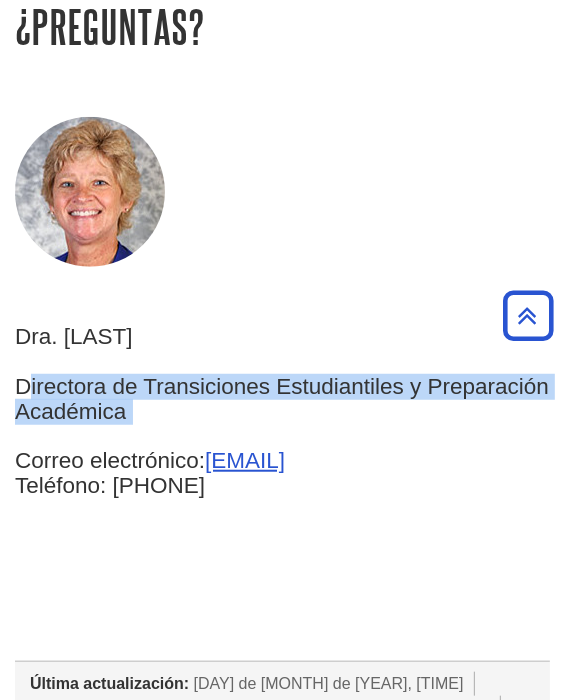 click on "Directora de Transiciones Estudiantiles y Preparación Académica" at bounding box center [282, 399] 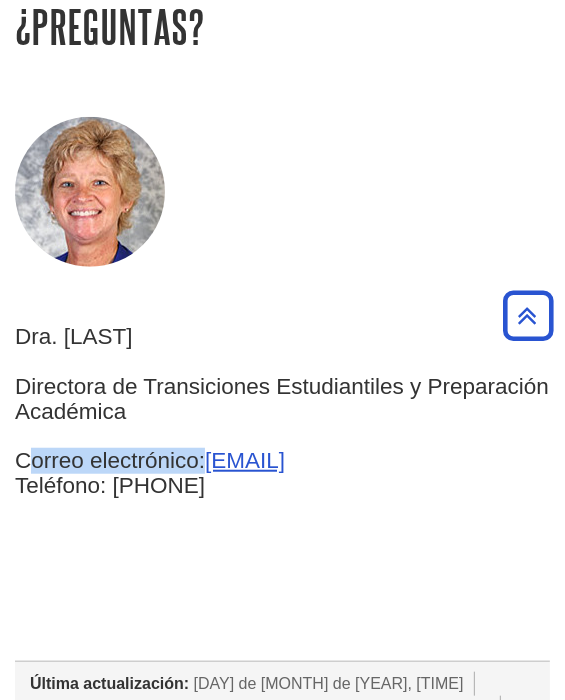 drag, startPoint x: 194, startPoint y: 462, endPoint x: 19, endPoint y: 466, distance: 175.04572 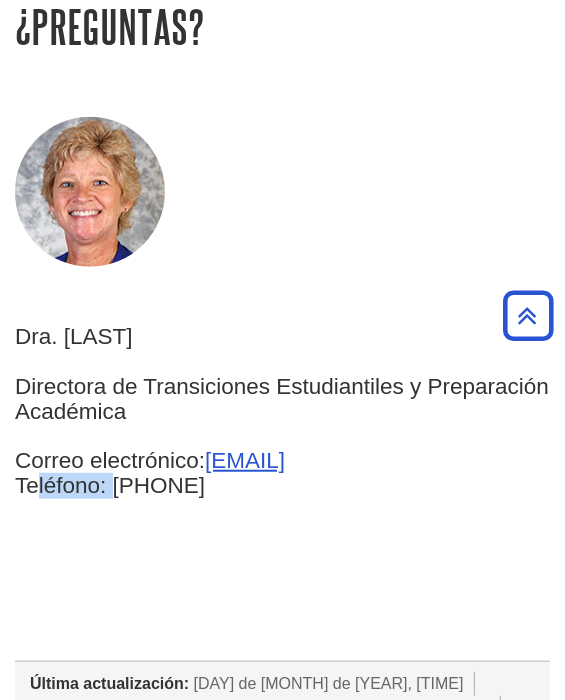 drag, startPoint x: 98, startPoint y: 490, endPoint x: 17, endPoint y: 484, distance: 81.22192 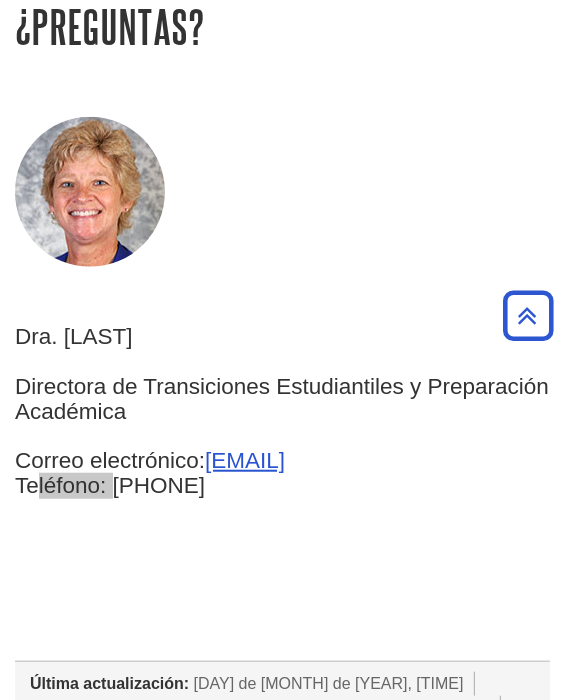 scroll, scrollTop: 0, scrollLeft: 0, axis: both 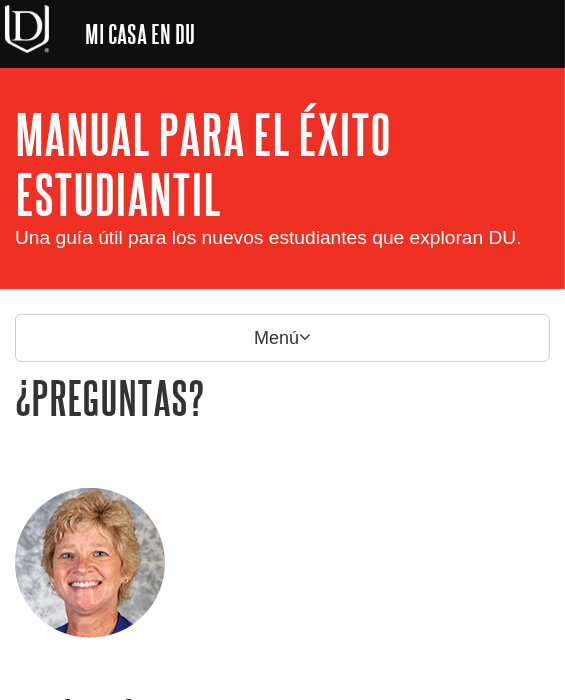 click on "Menú
Académica
Empezando bien
Detalles detrás del título
Aquí para ayudarte
Cosas que los estudiantes deben saber
Actividades del campus
Ayuda financiera
Vivienda y vida residencial
Recursos de ayuda
Acrónimos DU
¿Preguntas?
¿Preguntas?" at bounding box center (282, 343) 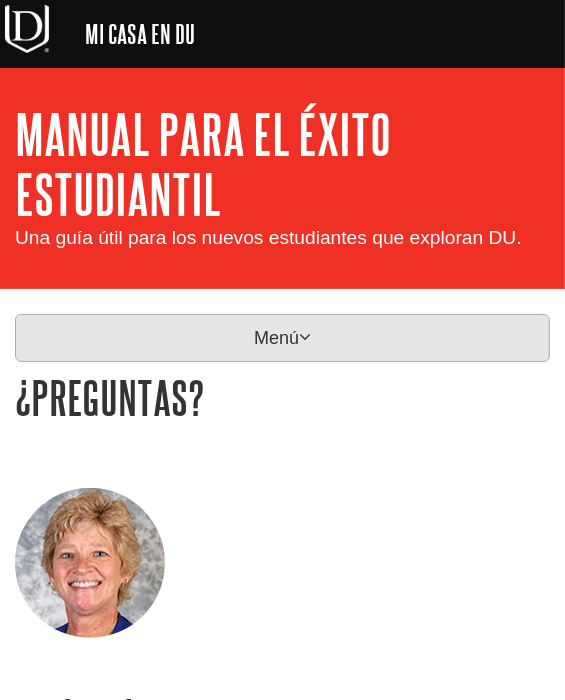 click on "Menú" at bounding box center [282, 338] 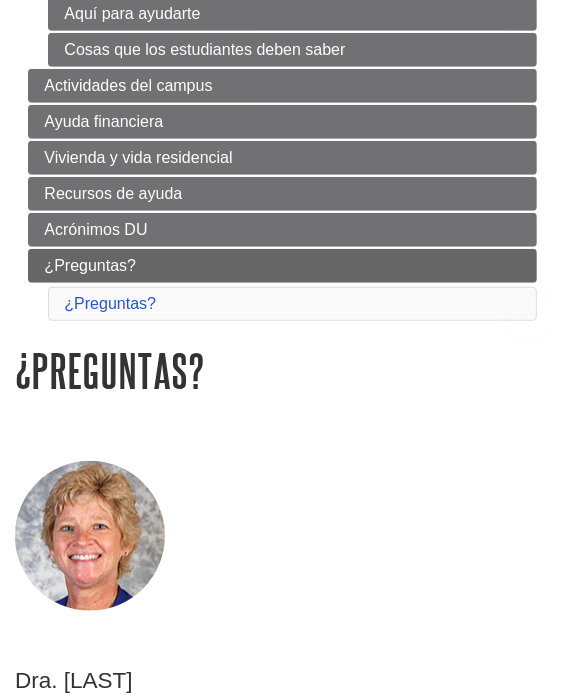 scroll, scrollTop: 474, scrollLeft: 0, axis: vertical 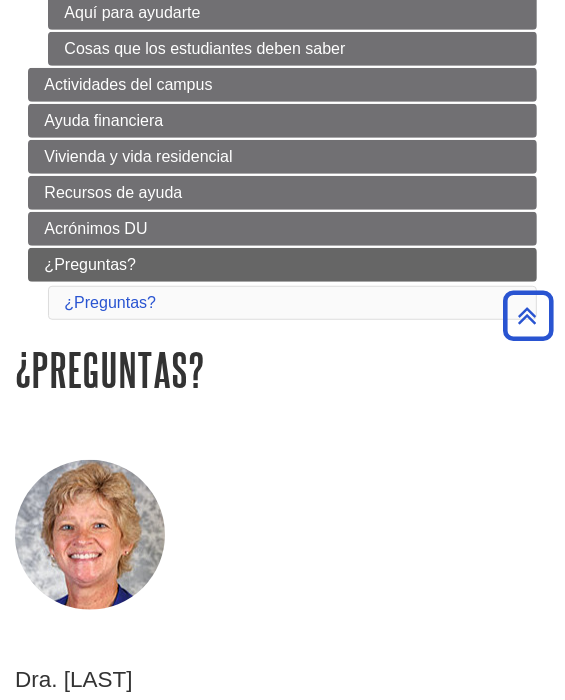 click on "Menú
Académica
Empezando bien
Detalles detrás del título
Aquí para ayudarte
Cosas que los estudiantes deben saber
Actividades del campus
Ayuda financiera
Vivienda y vida residencial
Recursos de ayuda
Acrónimos DU
¿Preguntas?
¿Preguntas?" at bounding box center (282, 92) 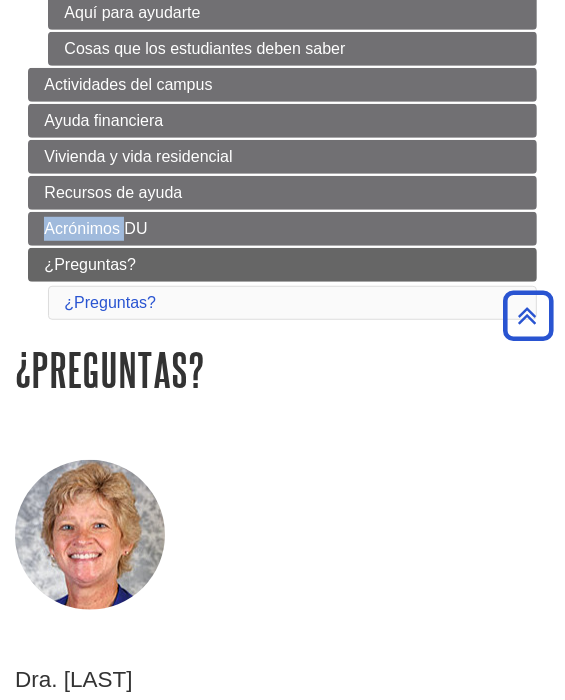 click on "Menú
Académica
Empezando bien
Detalles detrás del título
Aquí para ayudarte
Cosas que los estudiantes deben saber
Actividades del campus
Ayuda financiera
Vivienda y vida residencial
Recursos de ayuda
Acrónimos DU
¿Preguntas?
¿Preguntas?" at bounding box center [282, 92] 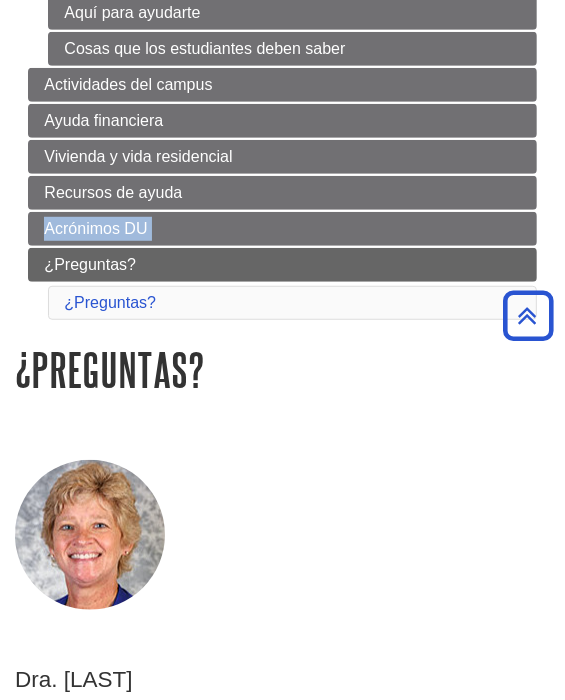 click on "Menú
Académica
Empezando bien
Detalles detrás del título
Aquí para ayudarte
Cosas que los estudiantes deben saber
Actividades del campus
Ayuda financiera
Vivienda y vida residencial
Recursos de ayuda
Acrónimos DU
¿Preguntas?
¿Preguntas?" at bounding box center [282, 92] 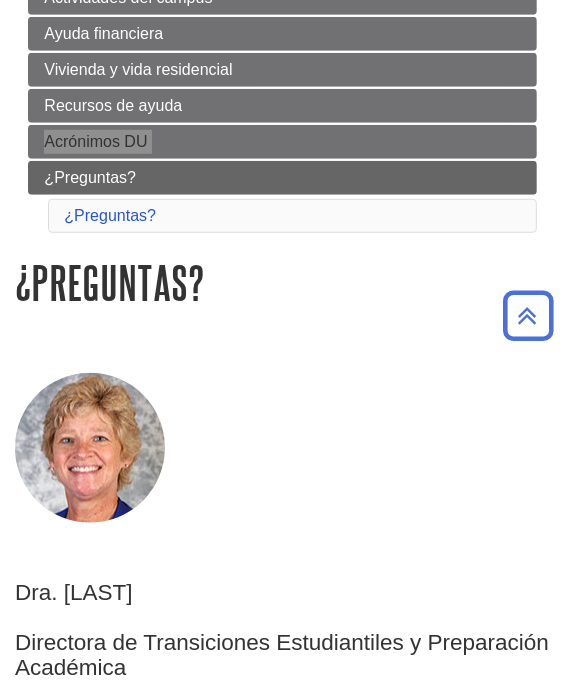 scroll, scrollTop: 530, scrollLeft: 0, axis: vertical 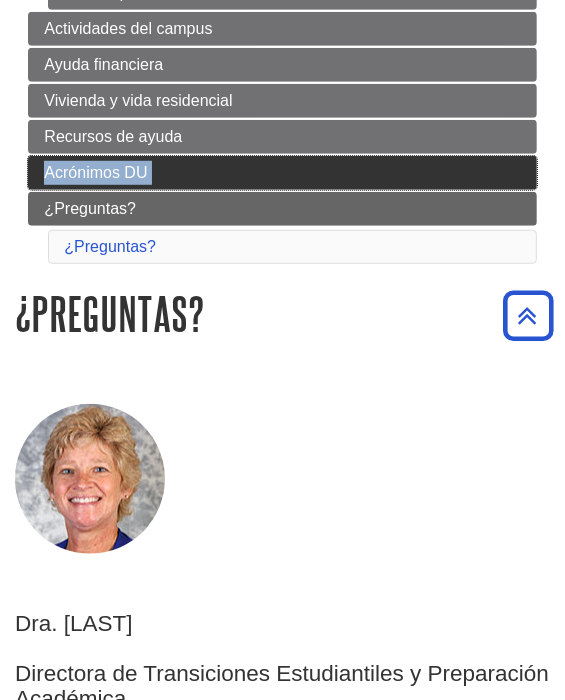 click on "Acrónimos DU" at bounding box center [282, 173] 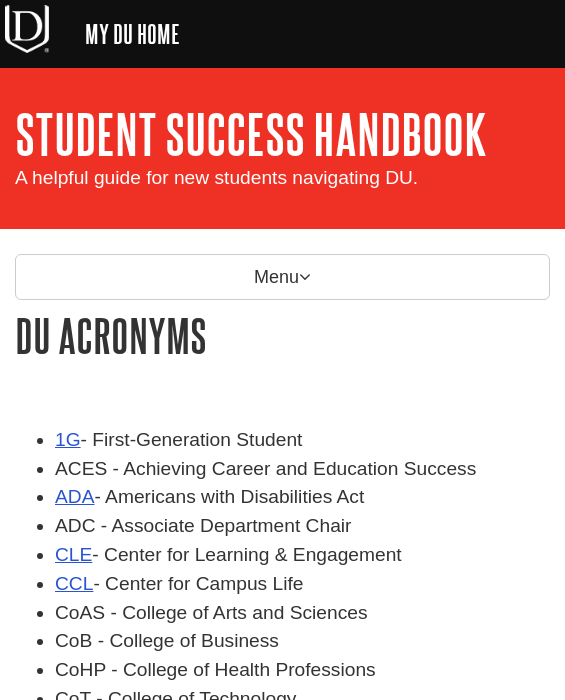 scroll, scrollTop: 0, scrollLeft: 0, axis: both 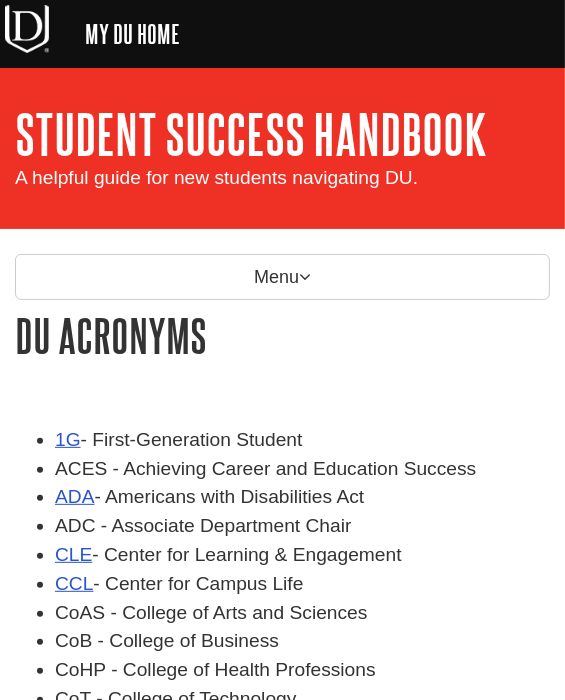 click on "My [CITY] DU Library Library Guides DU General Guides Student Success Handbook DU Acronyms
Search this Guide
Search
Student Success Handbook
A helpful guide for new students navigating DU." at bounding box center (282, 148) 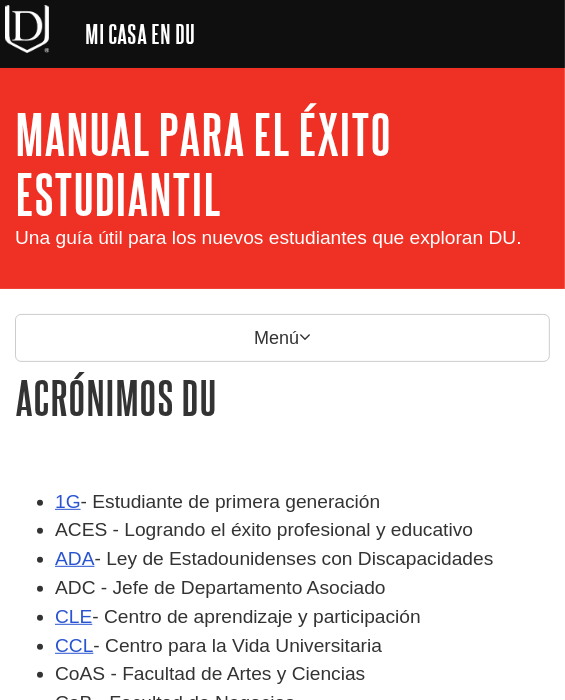 click on "Menú
Académica
Empezando bien
Detalles detrás del título
Aquí para ayudarte
Cosas que los estudiantes deben saber
Actividades del campus
Ayuda financiera
Vivienda y vida residencial
Recursos de ayuda
Acrónimos DU
Acrónimos de DU - Lista
¿Preguntas?" at bounding box center [282, 960] 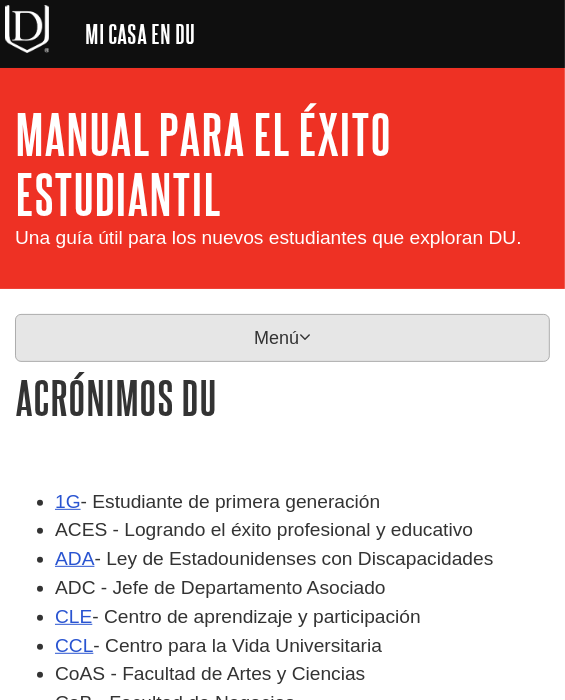 click on "Menú" at bounding box center [276, 339] 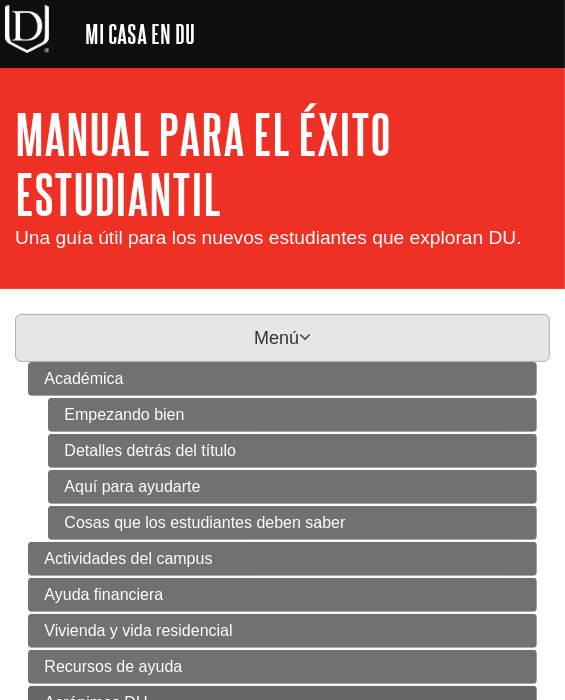 scroll, scrollTop: 286, scrollLeft: 0, axis: vertical 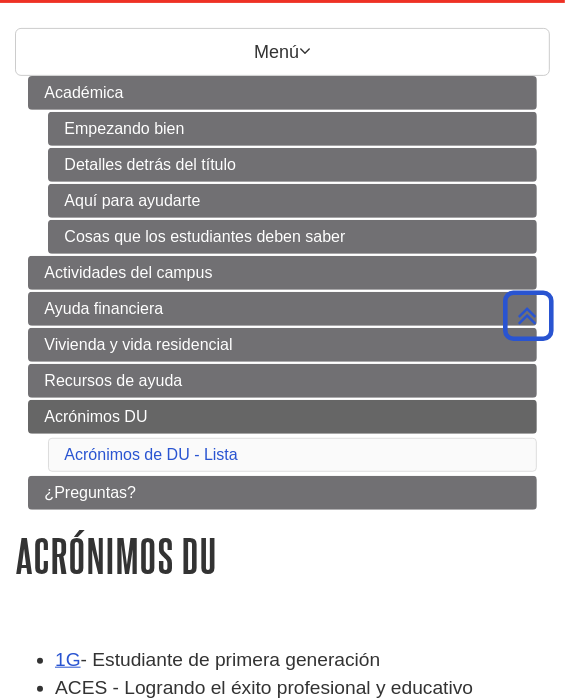 click on "Acrónimos DU
Acrónimos de DU - Lista" at bounding box center [282, 436] 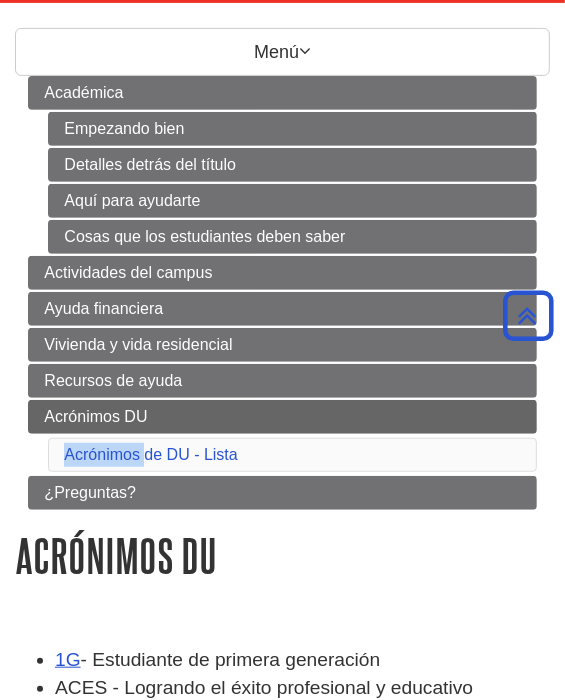 click on "Acrónimos DU
Acrónimos de DU - Lista" at bounding box center (282, 436) 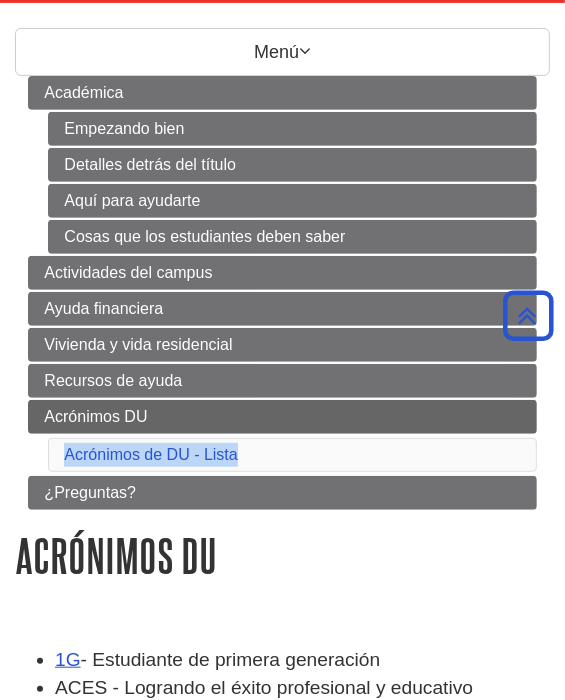 click on "Acrónimos DU
Acrónimos de DU - Lista" at bounding box center [282, 436] 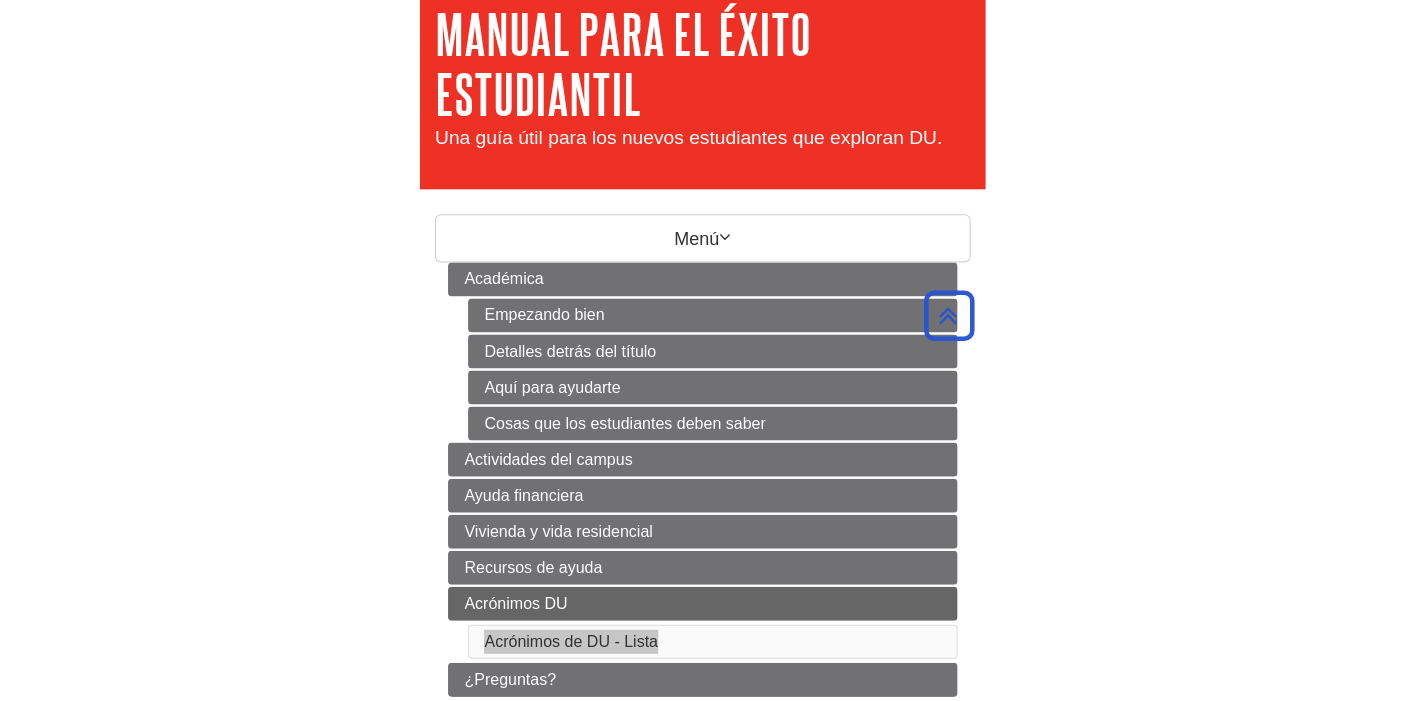 scroll, scrollTop: 0, scrollLeft: 0, axis: both 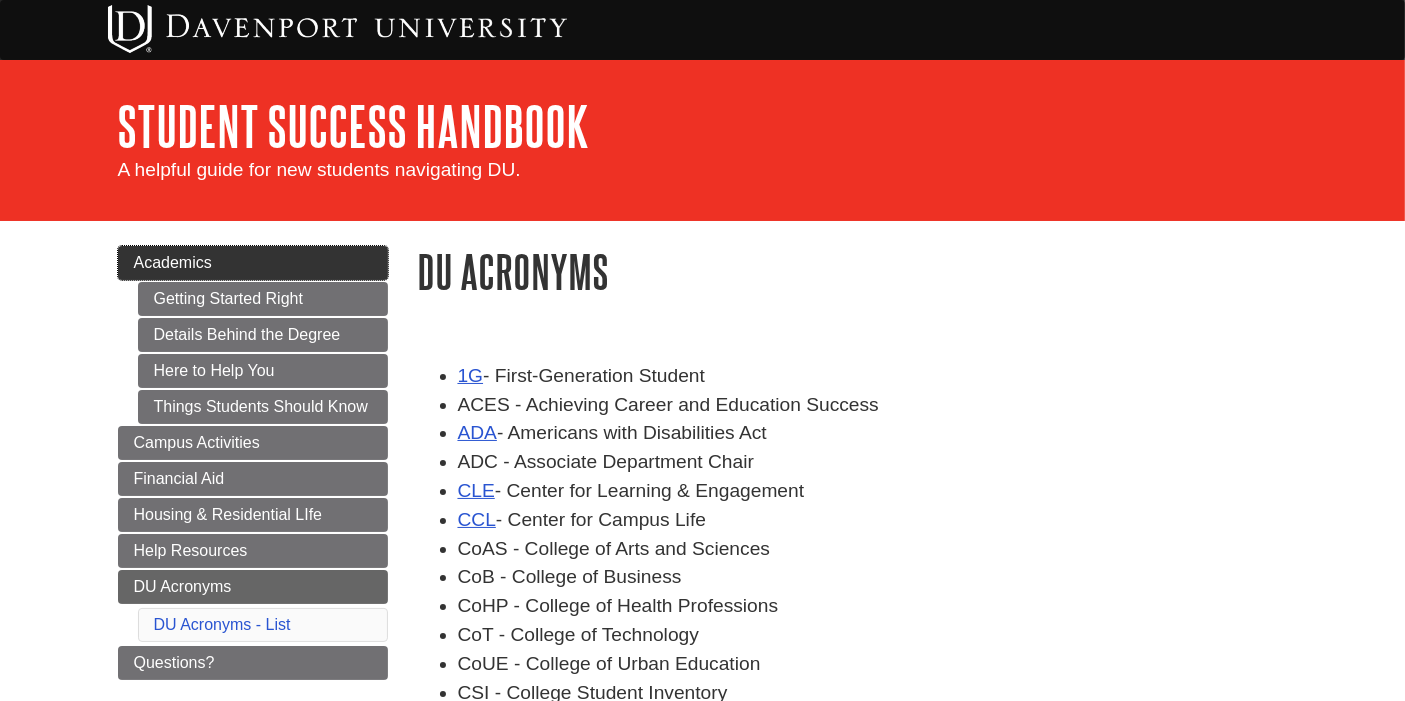 click on "Academics" at bounding box center (253, 263) 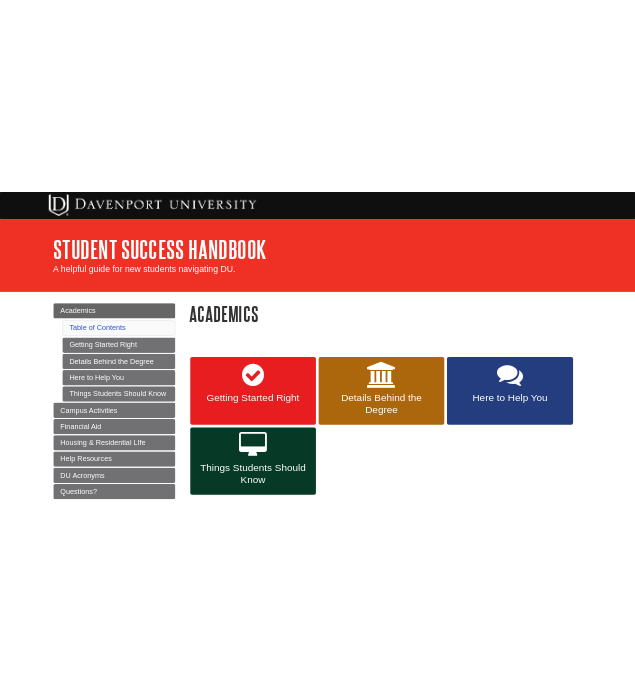 scroll, scrollTop: 0, scrollLeft: 0, axis: both 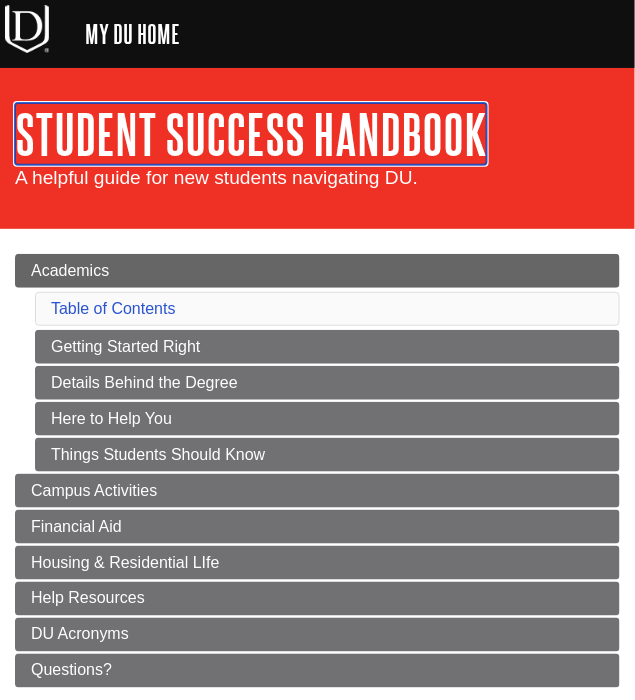 click on "Student Success Handbook" at bounding box center [251, 134] 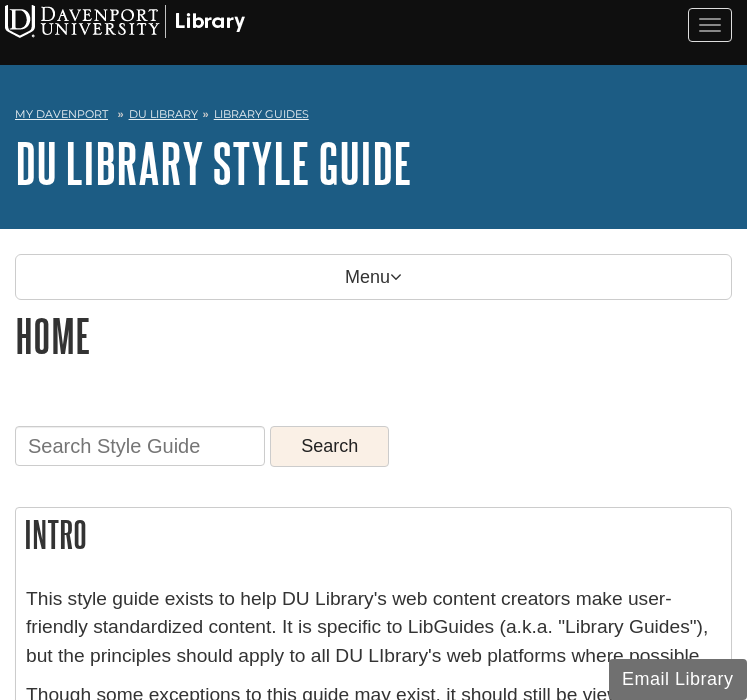 scroll, scrollTop: 0, scrollLeft: 0, axis: both 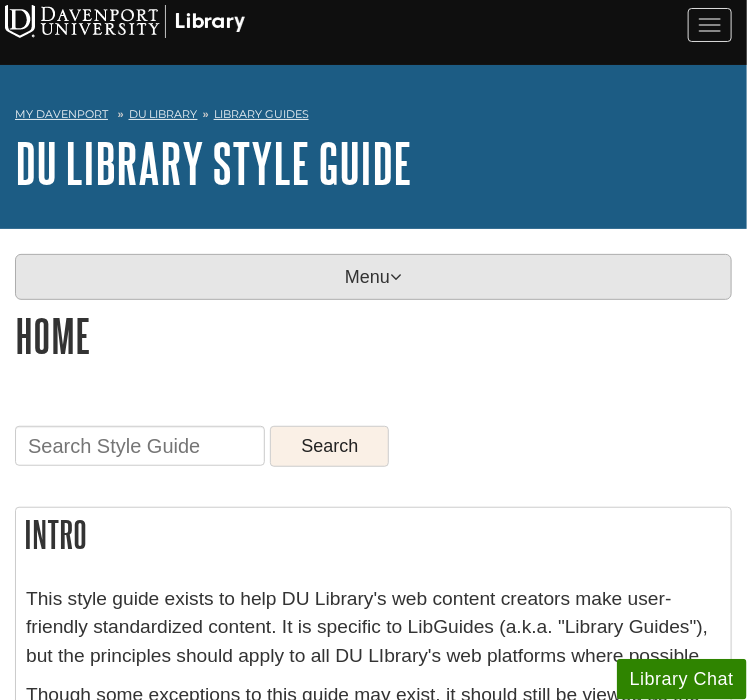 click on "Menu" at bounding box center (373, 277) 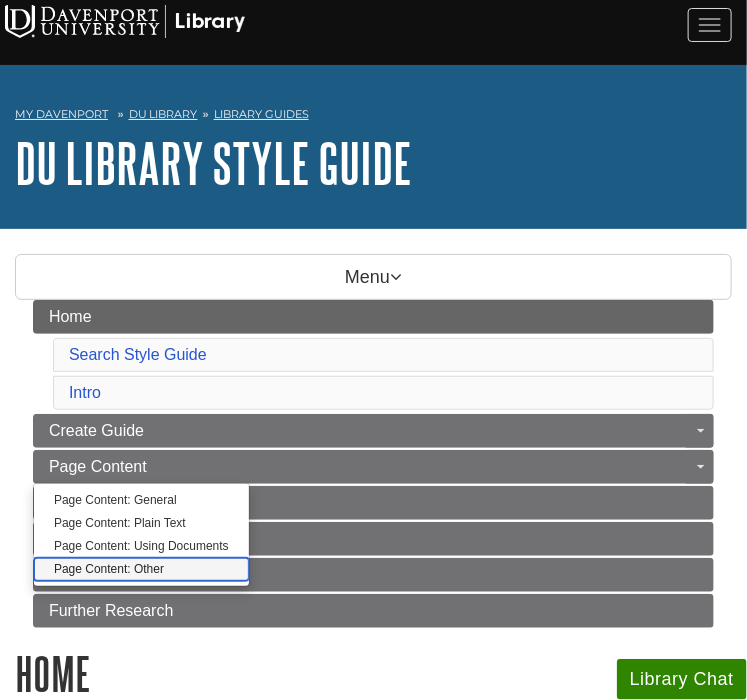 click on "Page Content: Other" at bounding box center (141, 569) 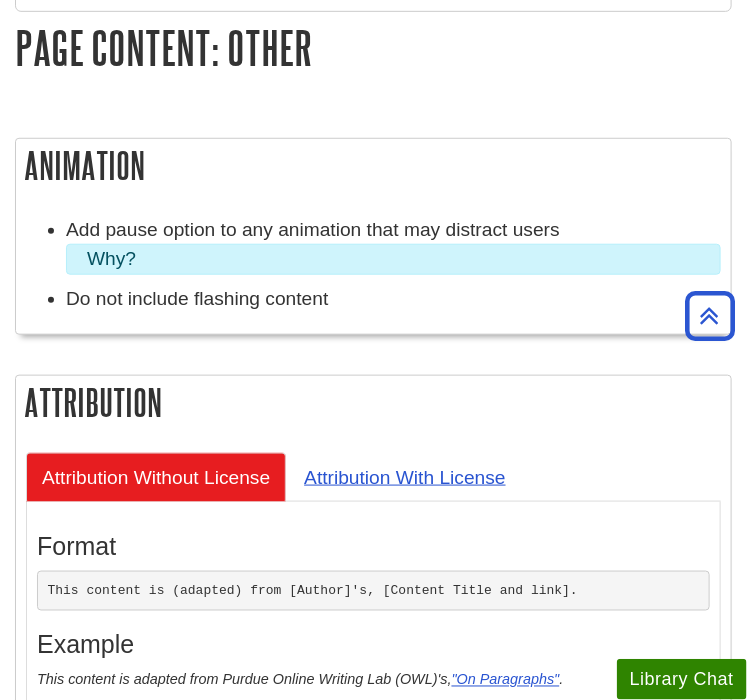 scroll, scrollTop: 0, scrollLeft: 0, axis: both 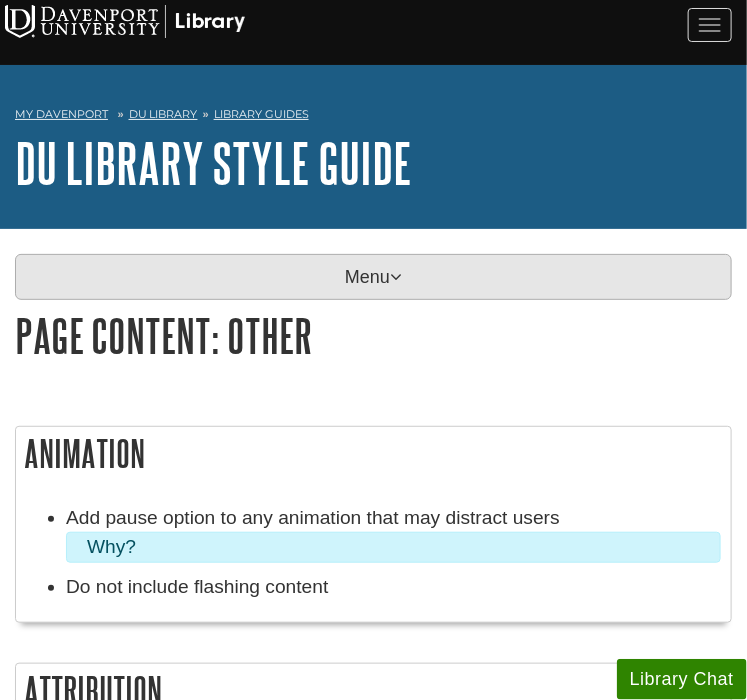click on "Menu" at bounding box center [373, 277] 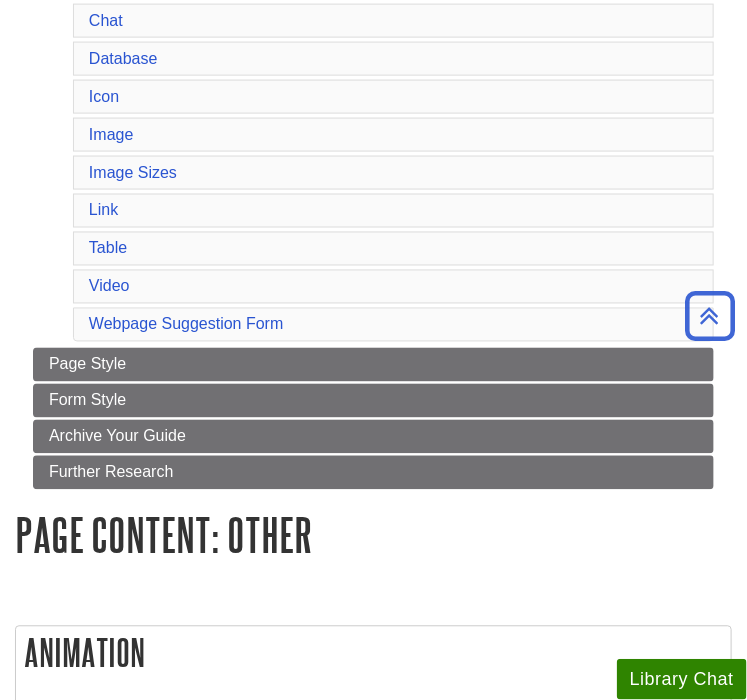 scroll, scrollTop: 703, scrollLeft: 0, axis: vertical 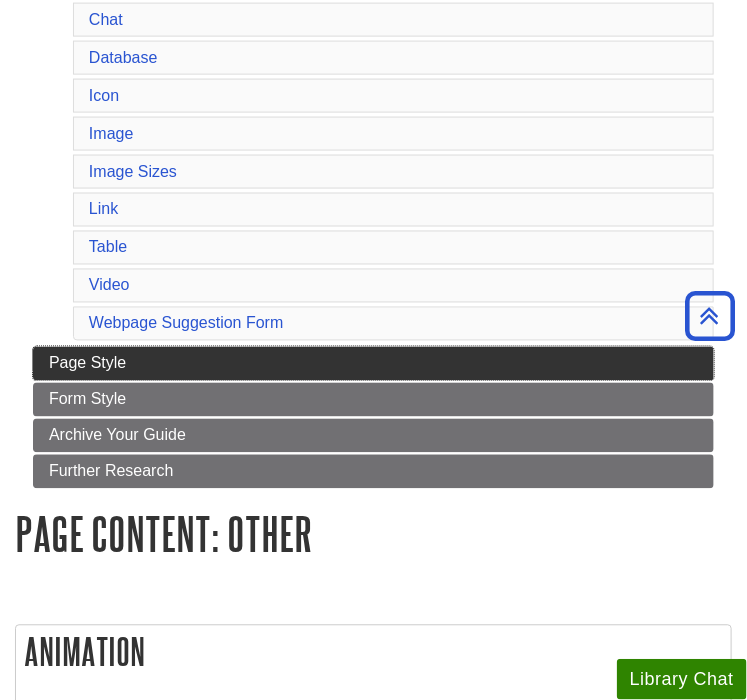click on "Page Style" at bounding box center [373, 364] 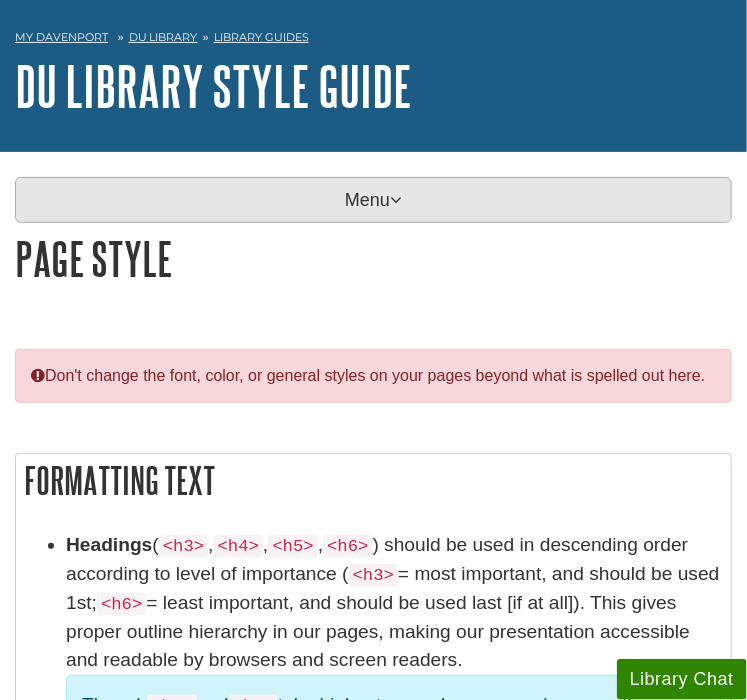 scroll, scrollTop: 79, scrollLeft: 0, axis: vertical 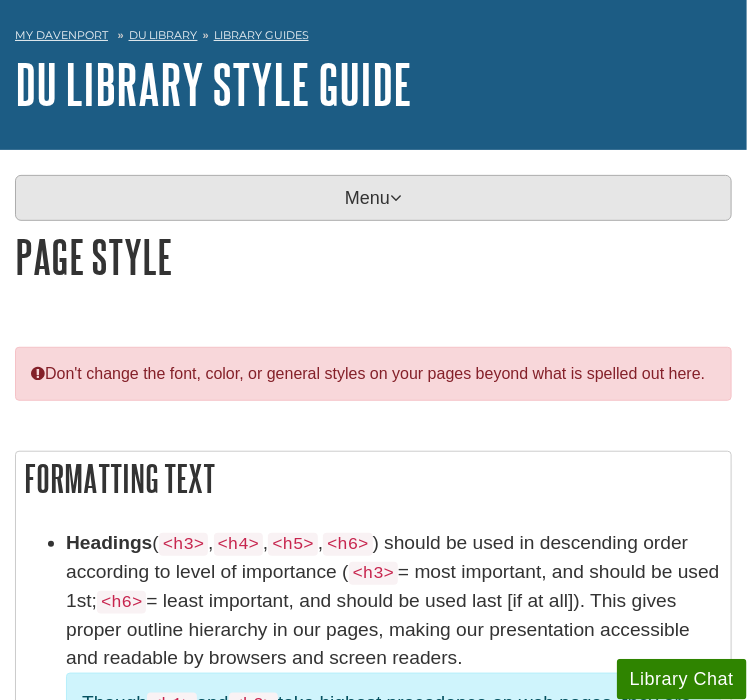 click on "Menu" at bounding box center (373, 198) 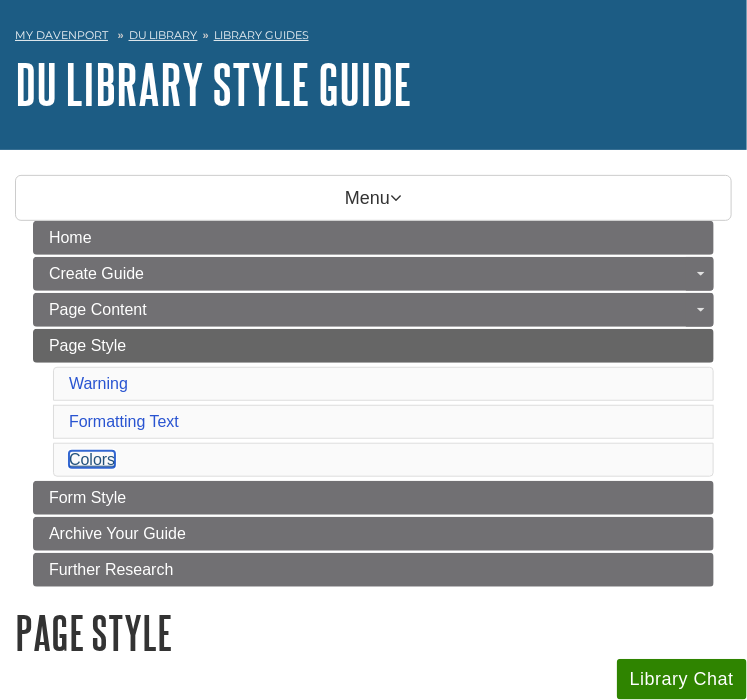 click on "Colors" at bounding box center (92, 459) 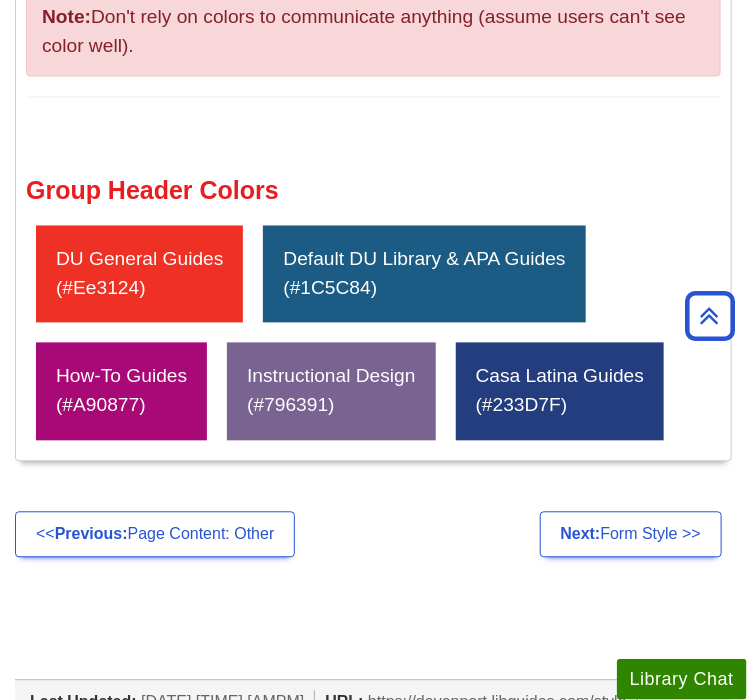 scroll, scrollTop: 2617, scrollLeft: 0, axis: vertical 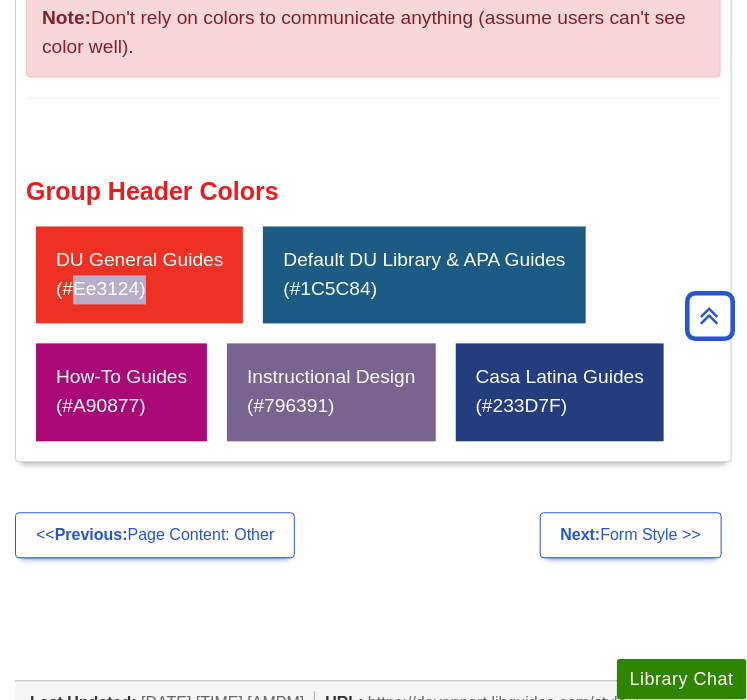 drag, startPoint x: 140, startPoint y: 279, endPoint x: 67, endPoint y: 275, distance: 73.109505 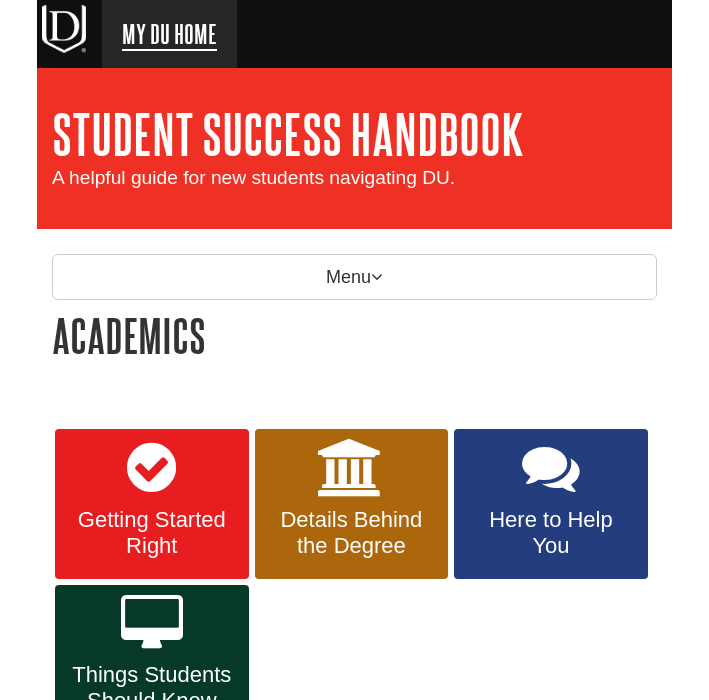 scroll, scrollTop: 0, scrollLeft: 0, axis: both 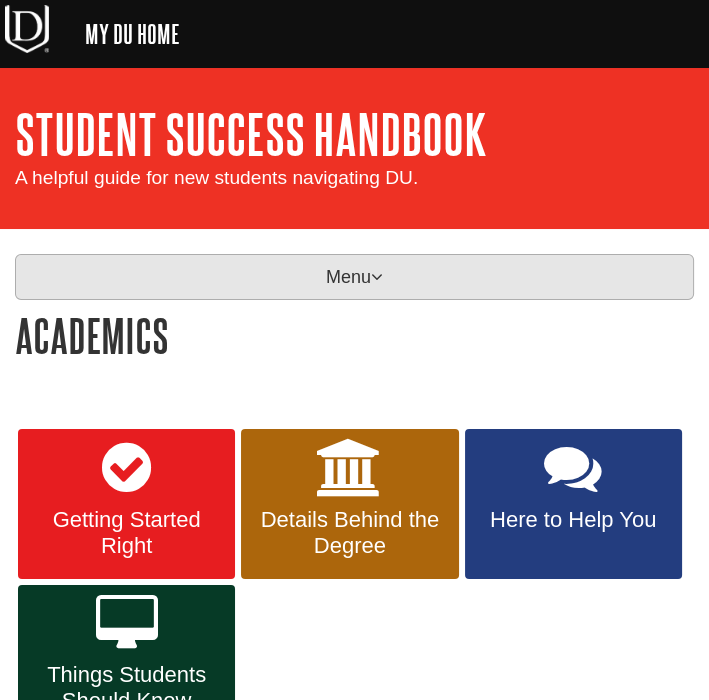 click on "Menu" at bounding box center [354, 277] 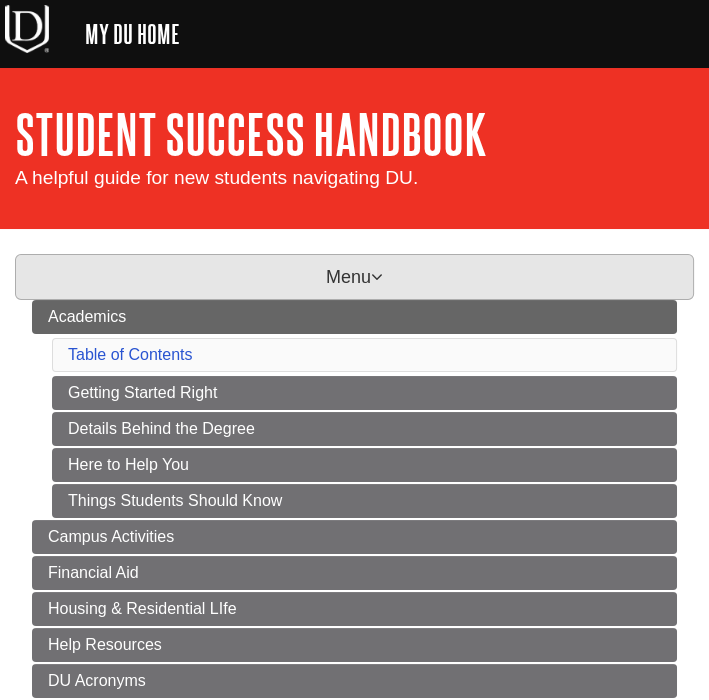 click on "Menu" at bounding box center (354, 277) 